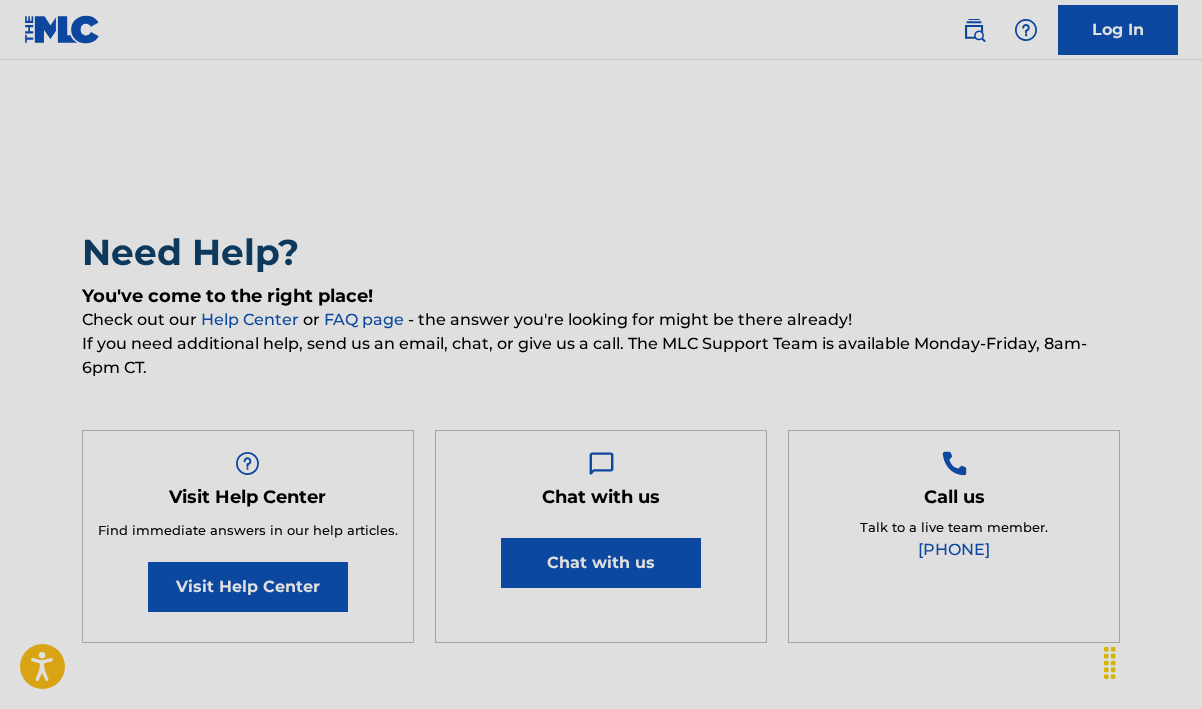 scroll, scrollTop: 0, scrollLeft: 0, axis: both 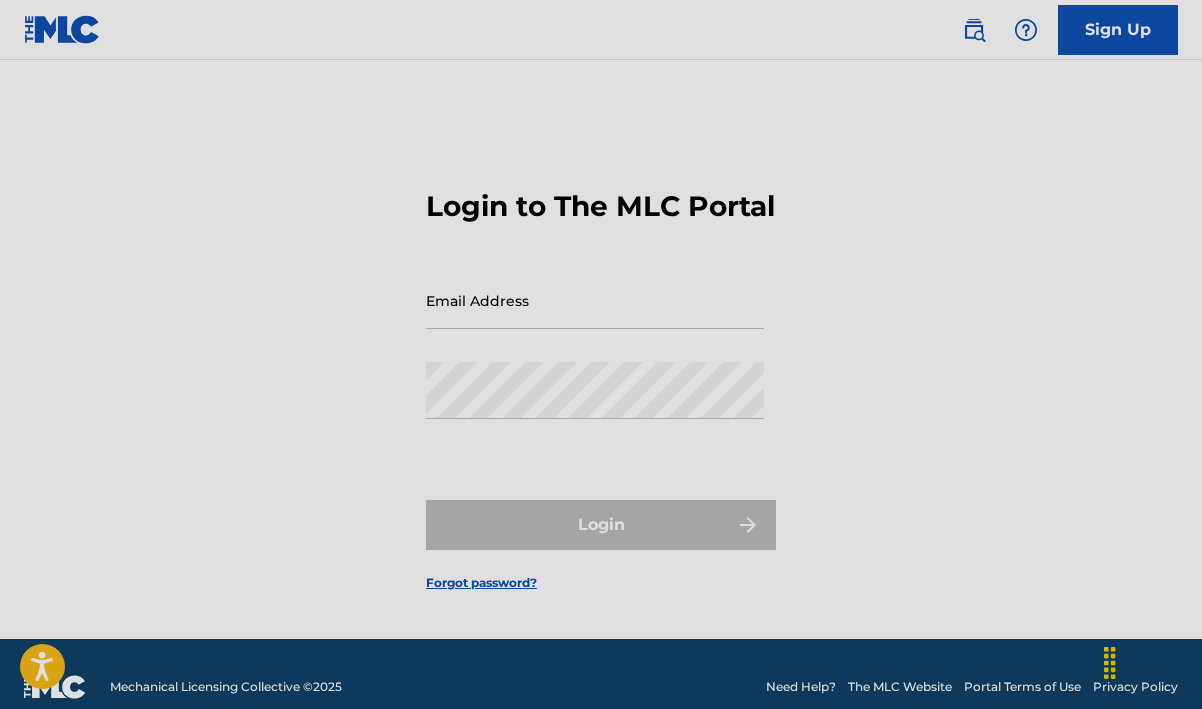 click at bounding box center (62, 29) 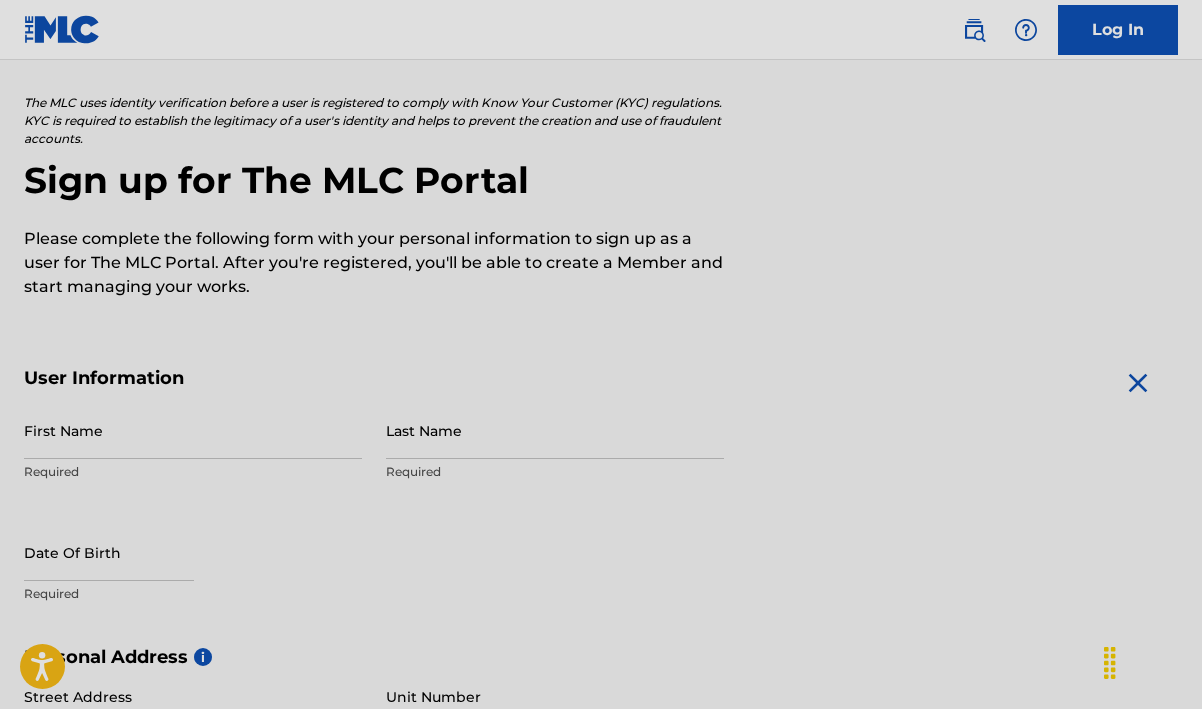 scroll, scrollTop: 120, scrollLeft: 0, axis: vertical 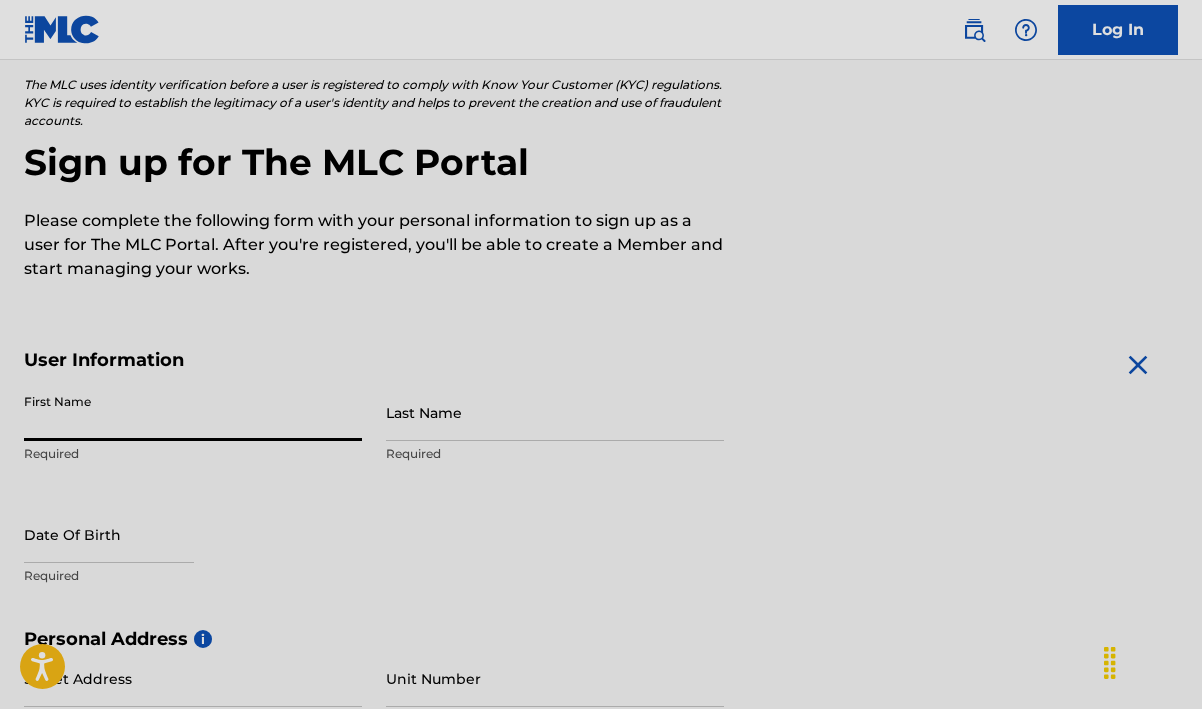 click on "First Name" at bounding box center [193, 412] 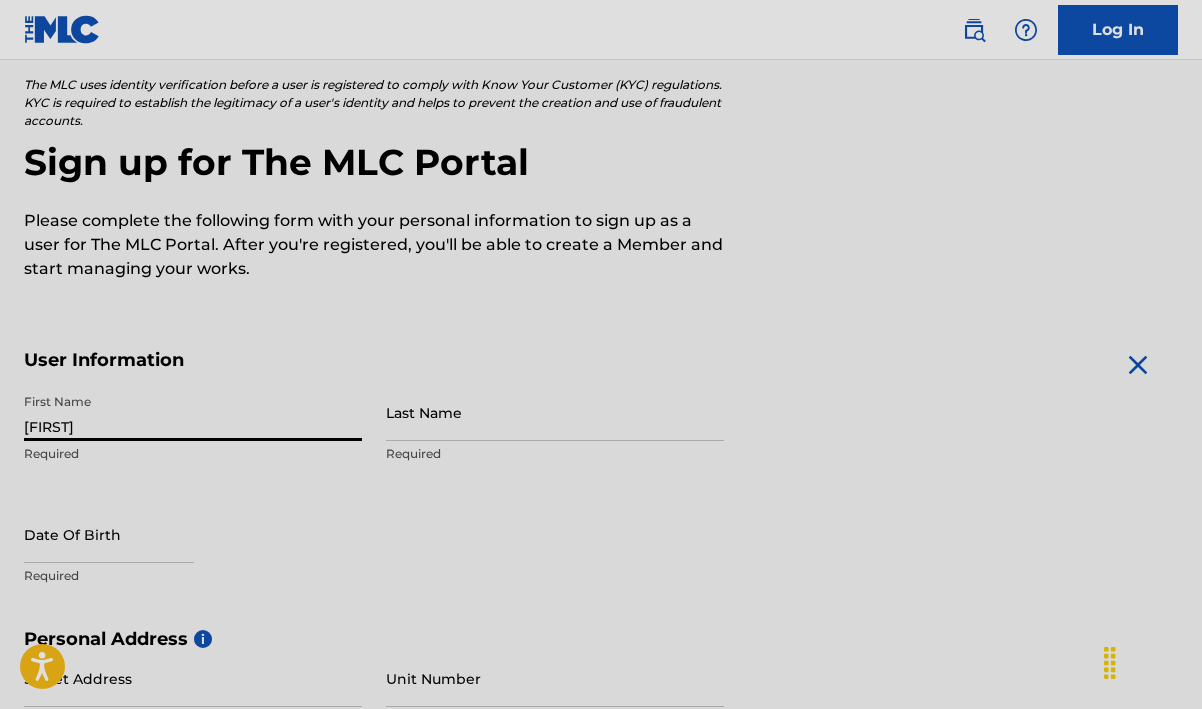 type on "[FIRST]" 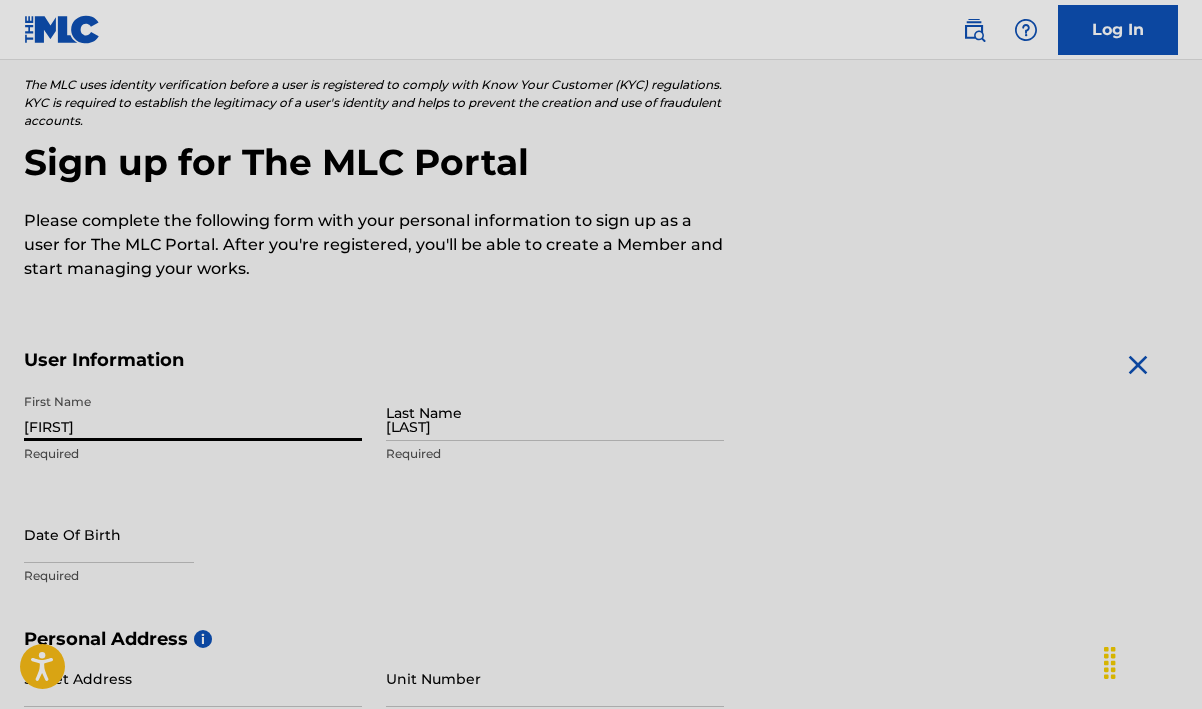 type on "[NUMBER] [STREET] street" 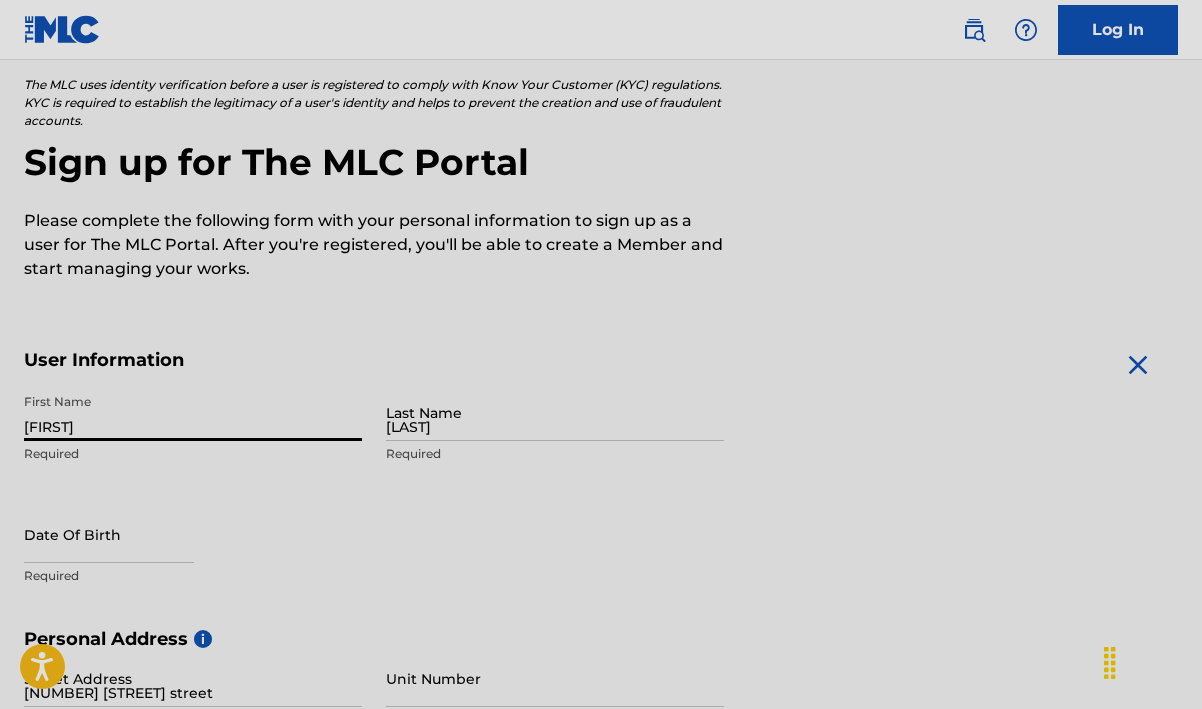 type on "[NUMBER] [STREET] flat [NUMBER]" 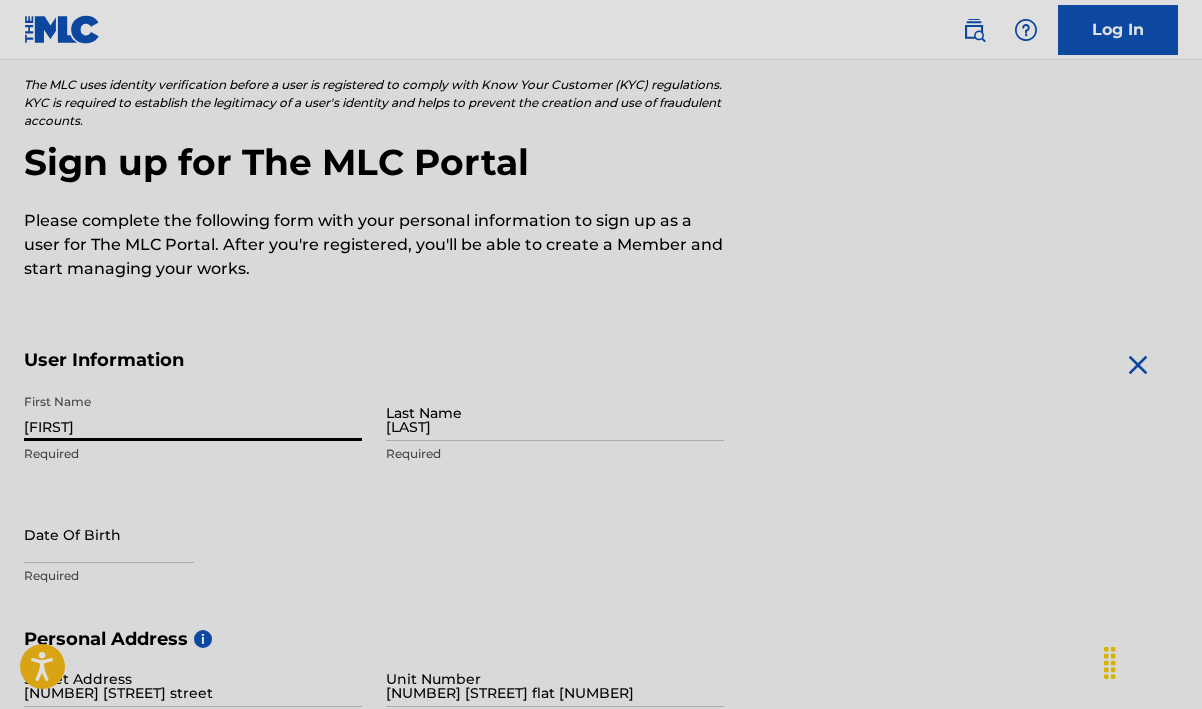 type on "Liverpool" 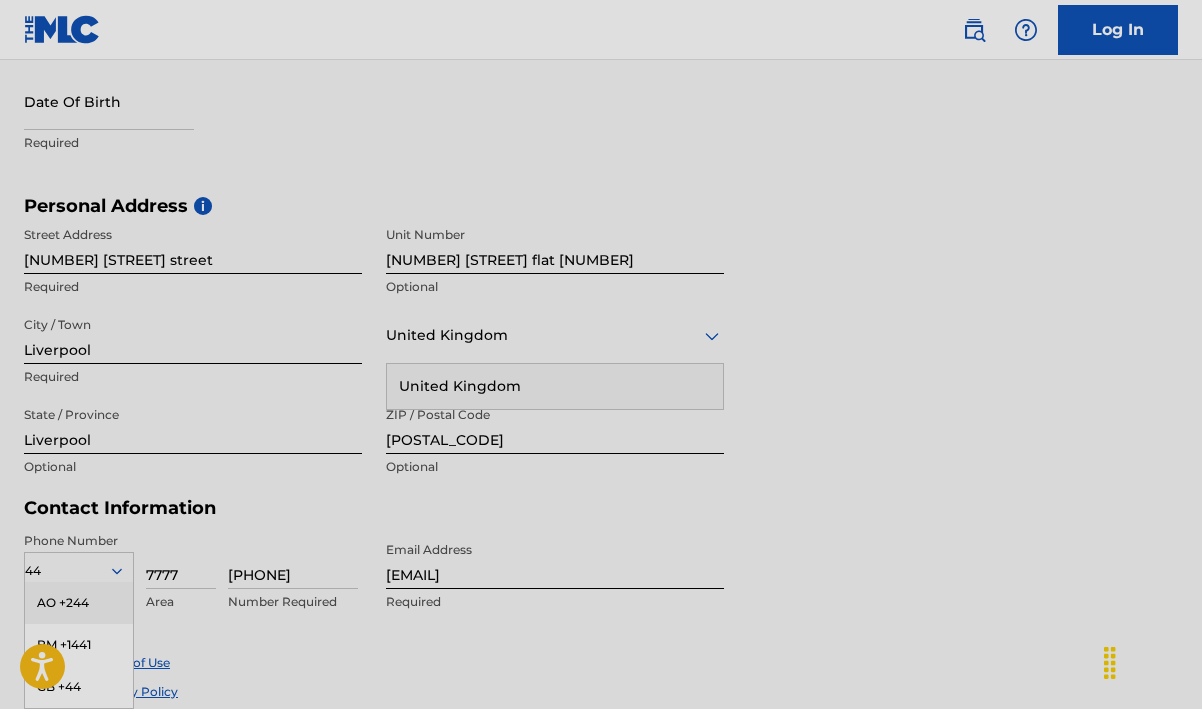 type on "[FIRST]" 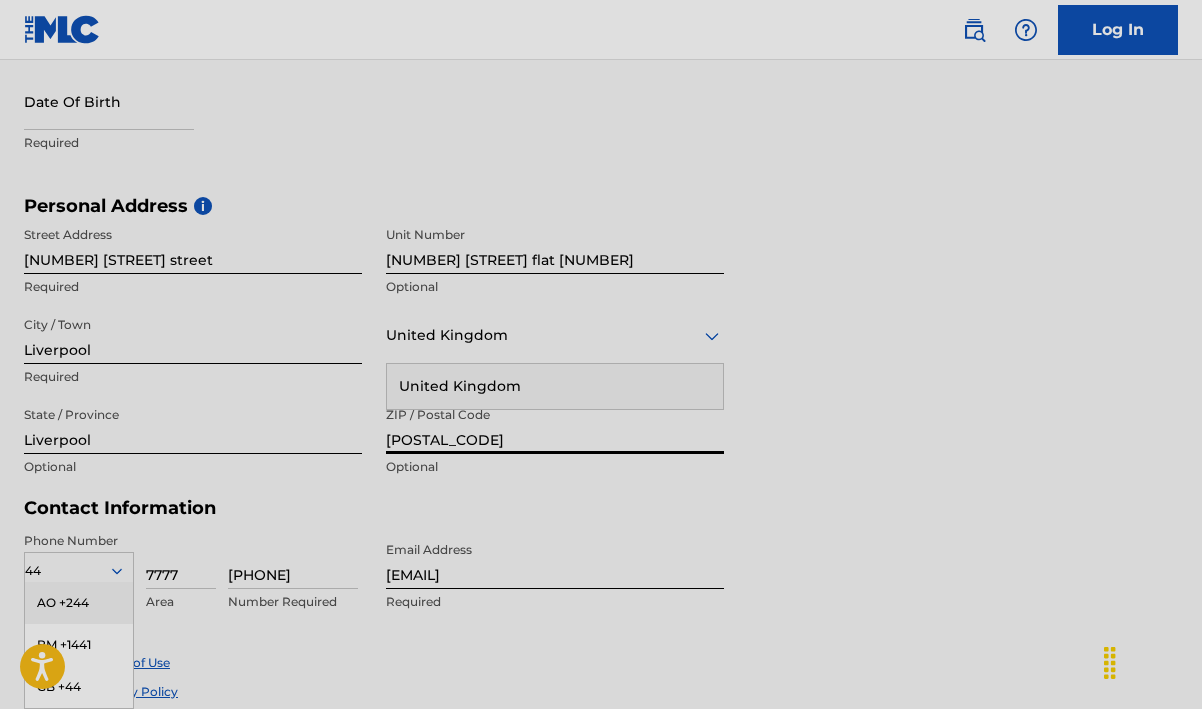 click on "[POSTAL_CODE]" at bounding box center (555, 425) 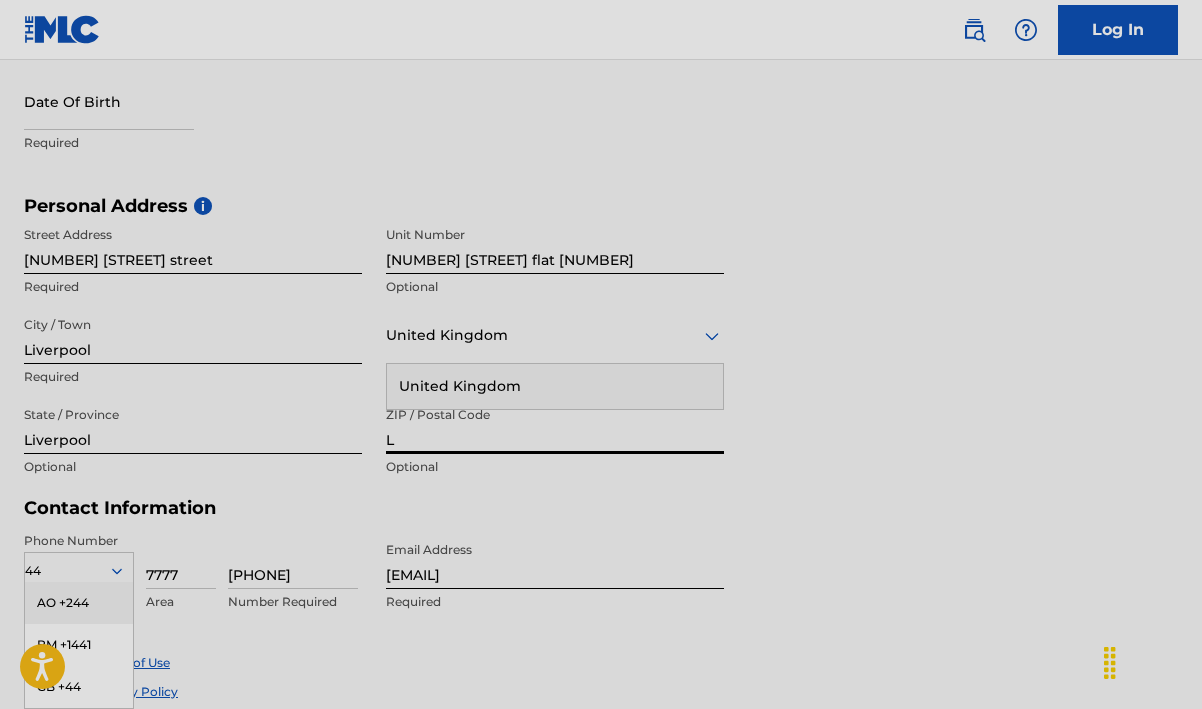 type on "[POSTAL_CODE]" 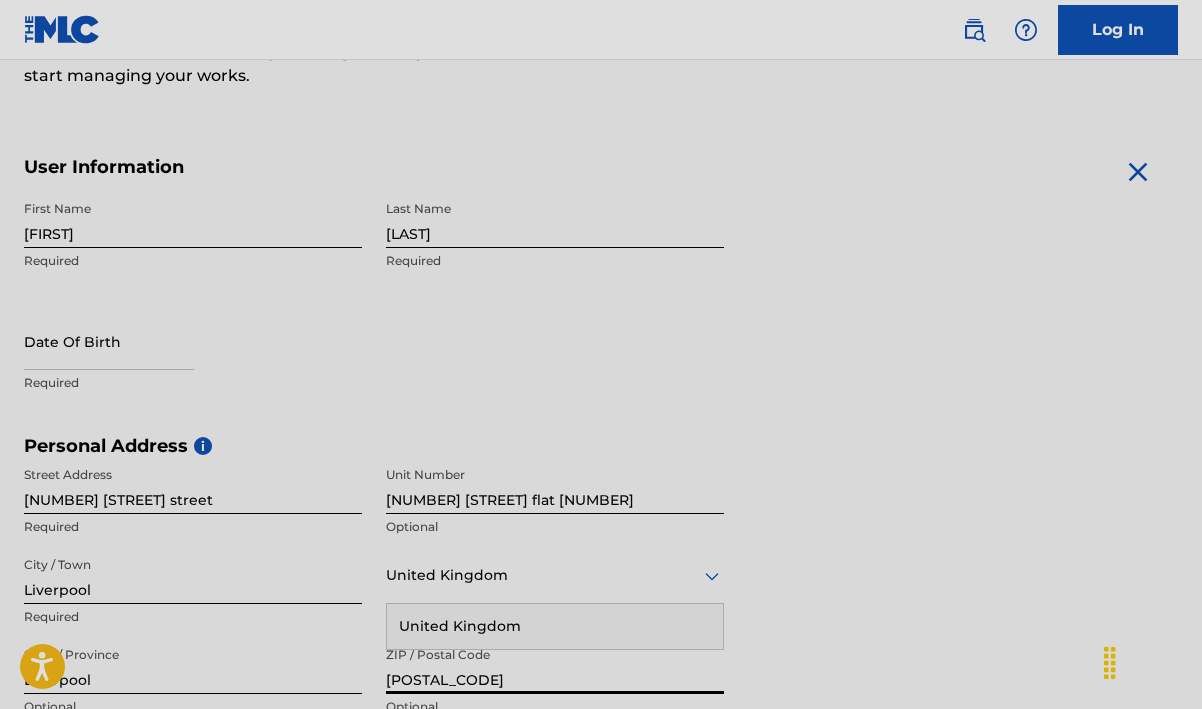 scroll, scrollTop: 340, scrollLeft: 0, axis: vertical 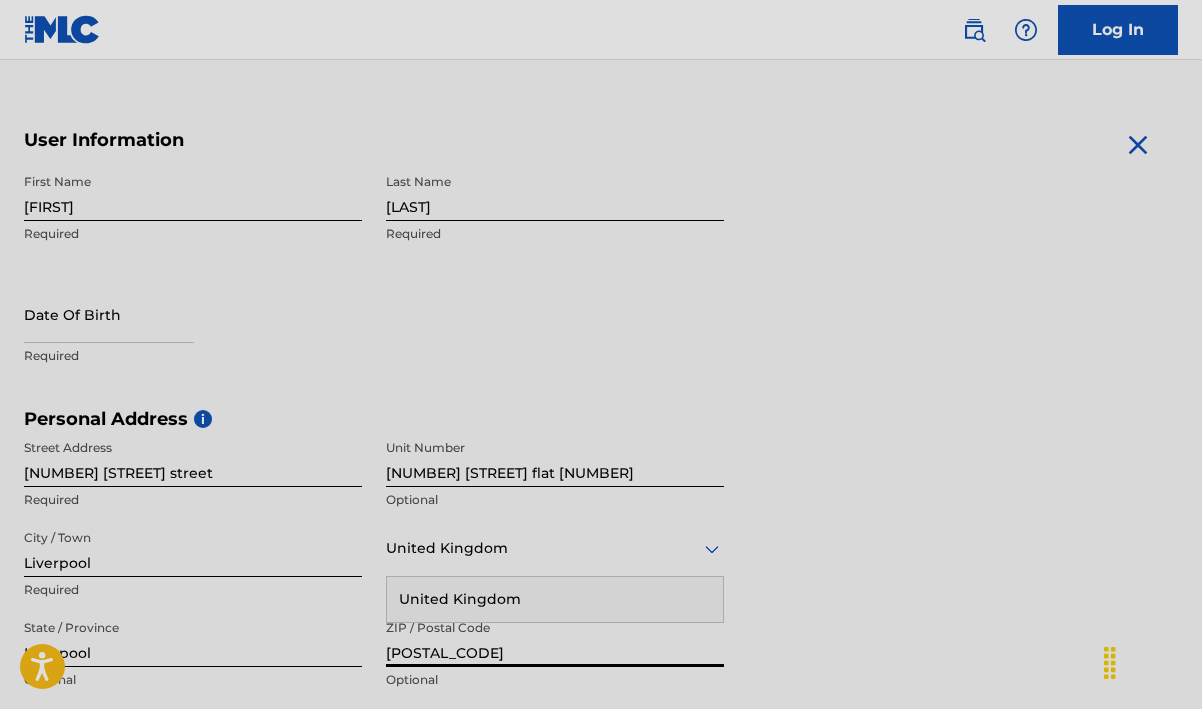 click at bounding box center [109, 314] 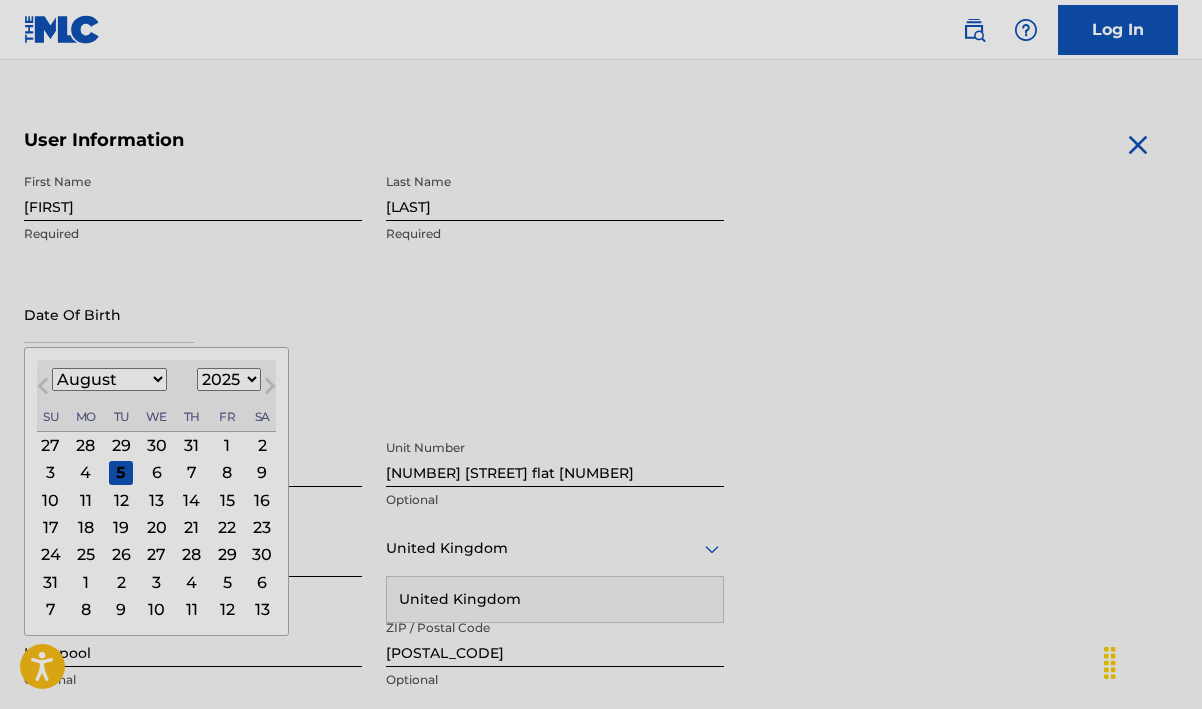 click on "1899 1900 1901 1902 1903 1904 1905 1906 1907 1908 1909 1910 1911 1912 1913 1914 1915 1916 1917 1918 1919 1920 1921 1922 1923 1924 1925 1926 1927 1928 1929 1930 1931 1932 1933 1934 1935 1936 1937 1938 1939 1940 1941 1942 1943 1944 1945 1946 1947 1948 1949 1950 1951 1952 1953 1954 1955 1956 1957 1958 1959 1960 1961 1962 1963 1964 1965 1966 1967 1968 1969 1970 1971 1972 1973 1974 1975 1976 1977 1978 1979 1980 1981 1982 1983 1984 1985 1986 1987 1988 1989 1990 1991 1992 1993 1994 1995 1996 1997 1998 1999 2000 2001 2002 2003 2004 2005 2006 2007 2008 2009 2010 2011 2012 2013 2014 2015 2016 2017 2018 2019 2020 2021 2022 2023 2024 2025 2026 2027 2028 2029 2030 2031 2032 2033 2034 2035 2036 2037 2038 2039 2040 2041 2042 2043 2044 2045 2046 2047 2048 2049 2050 2051 2052 2053 2054 2055 2056 2057 2058 2059 2060 2061 2062 2063 2064 2065 2066 2067 2068 2069 2070 2071 2072 2073 2074 2075 2076 2077 2078 2079 2080 2081 2082 2083 2084 2085 2086 2087 2088 2089 2090 2091 2092 2093 2094 2095 2096 2097 2098 2099 2100" at bounding box center [229, 379] 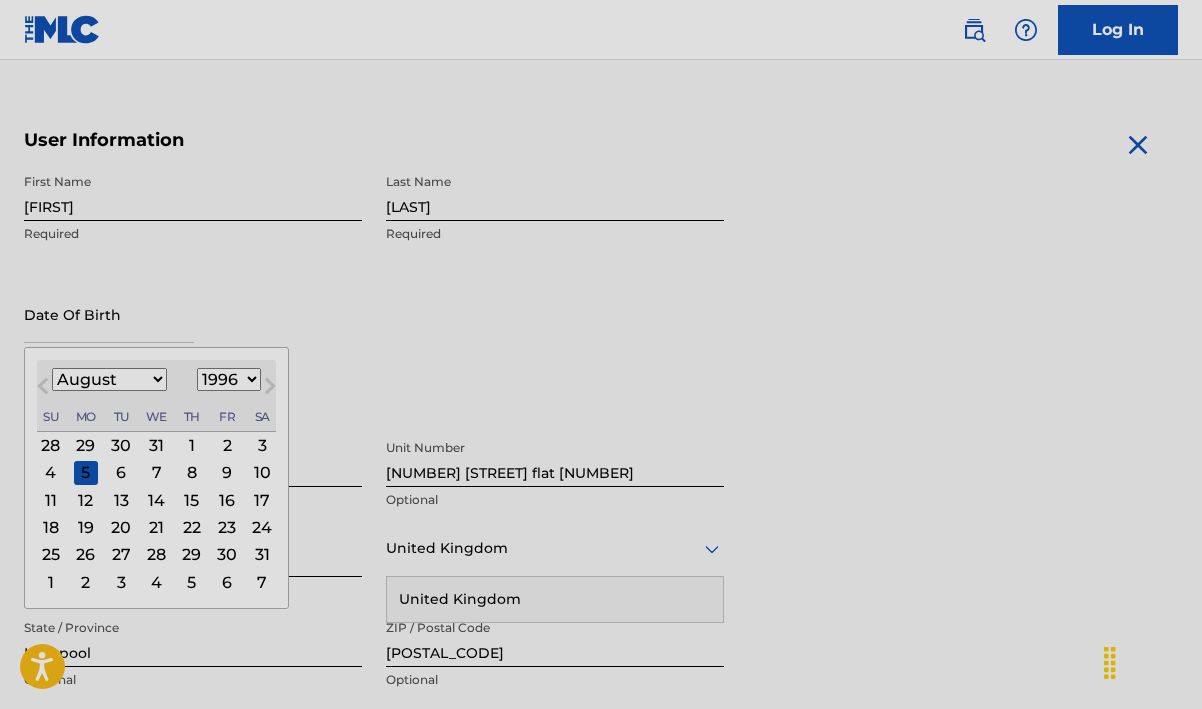 click on "January February March April May June July August September October November December" at bounding box center [109, 379] 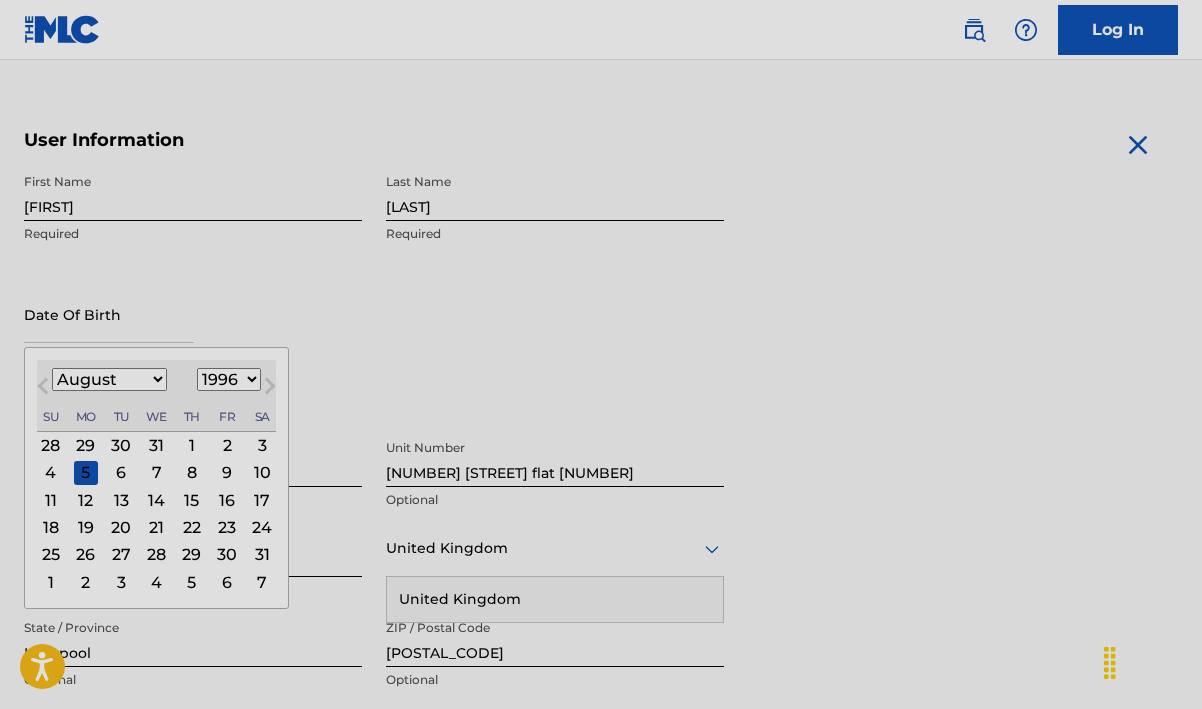 select on "2" 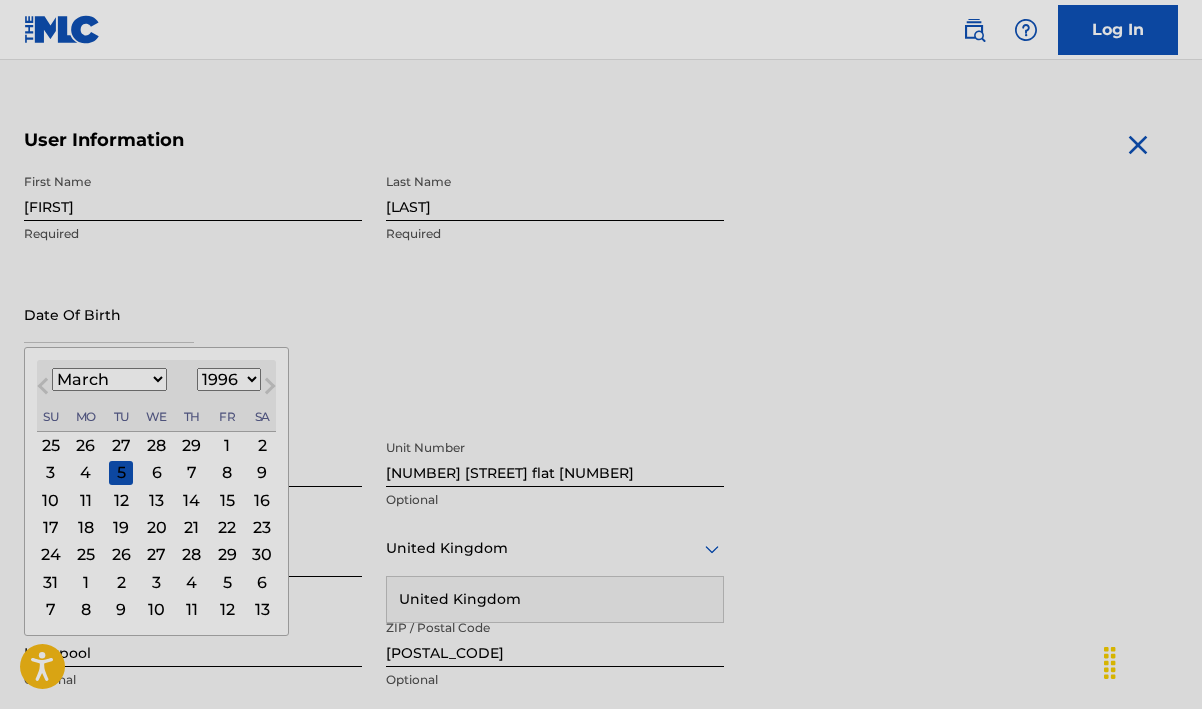 click on "13" at bounding box center [157, 500] 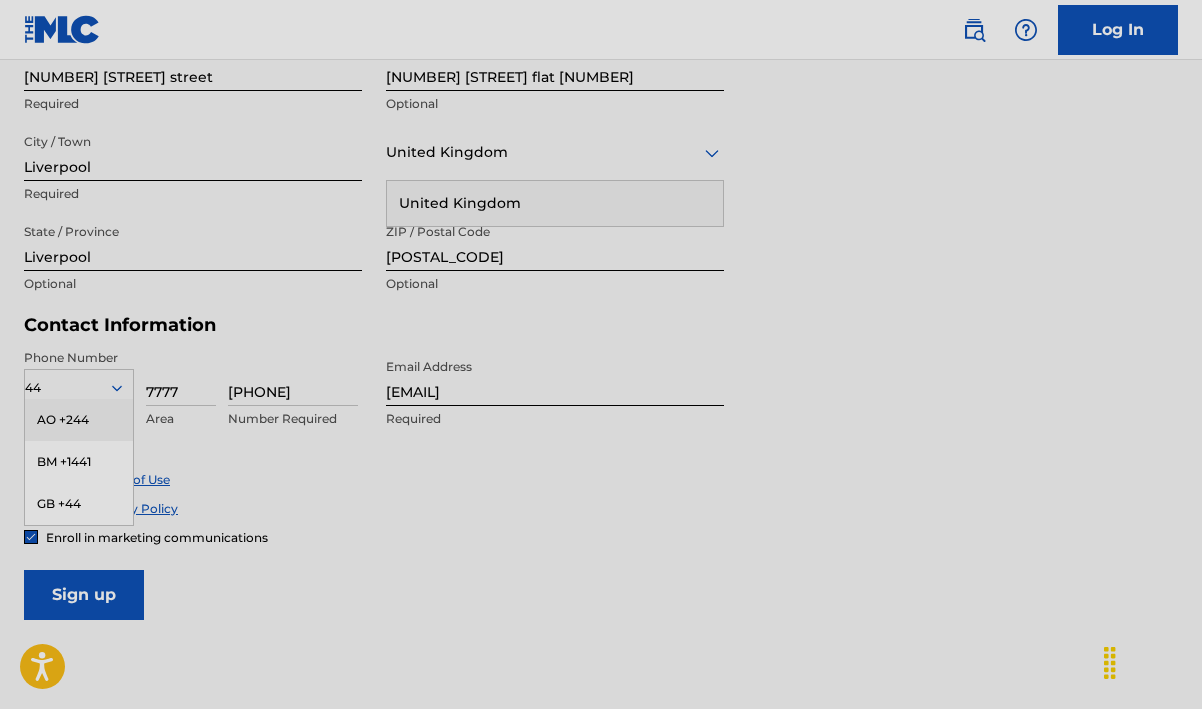 scroll, scrollTop: 774, scrollLeft: 0, axis: vertical 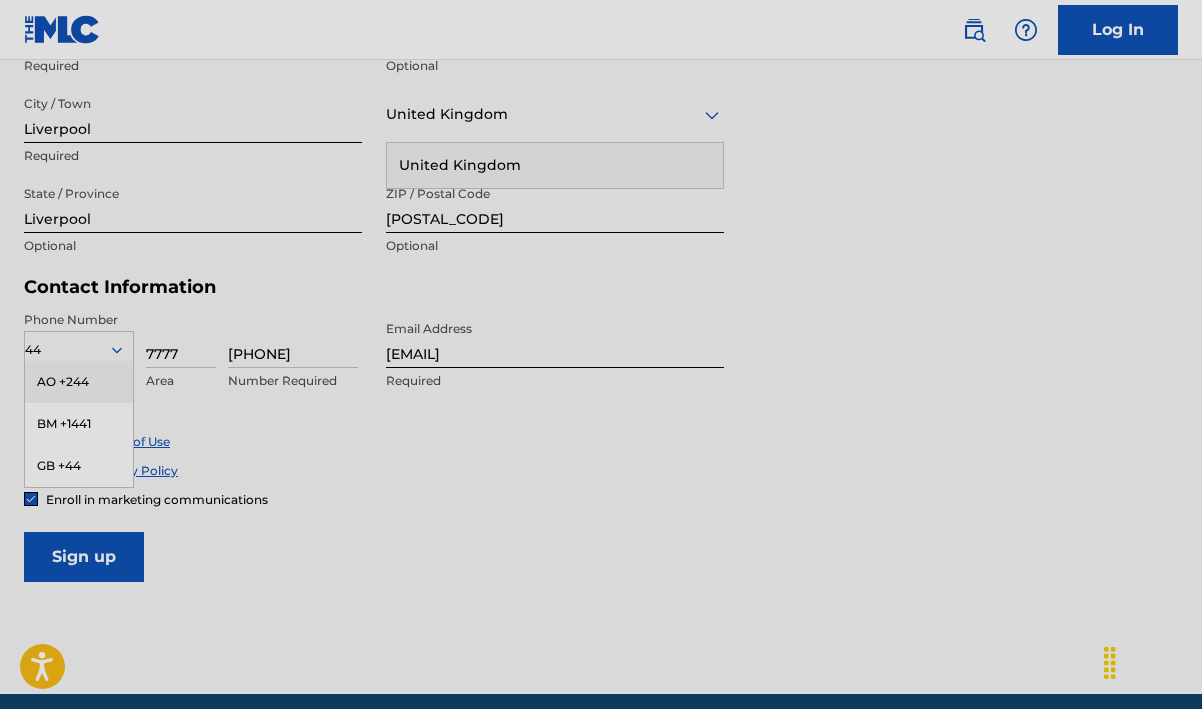 click on "Accept Terms of Use Accept Privacy Policy Enroll in marketing communications" at bounding box center [601, 470] 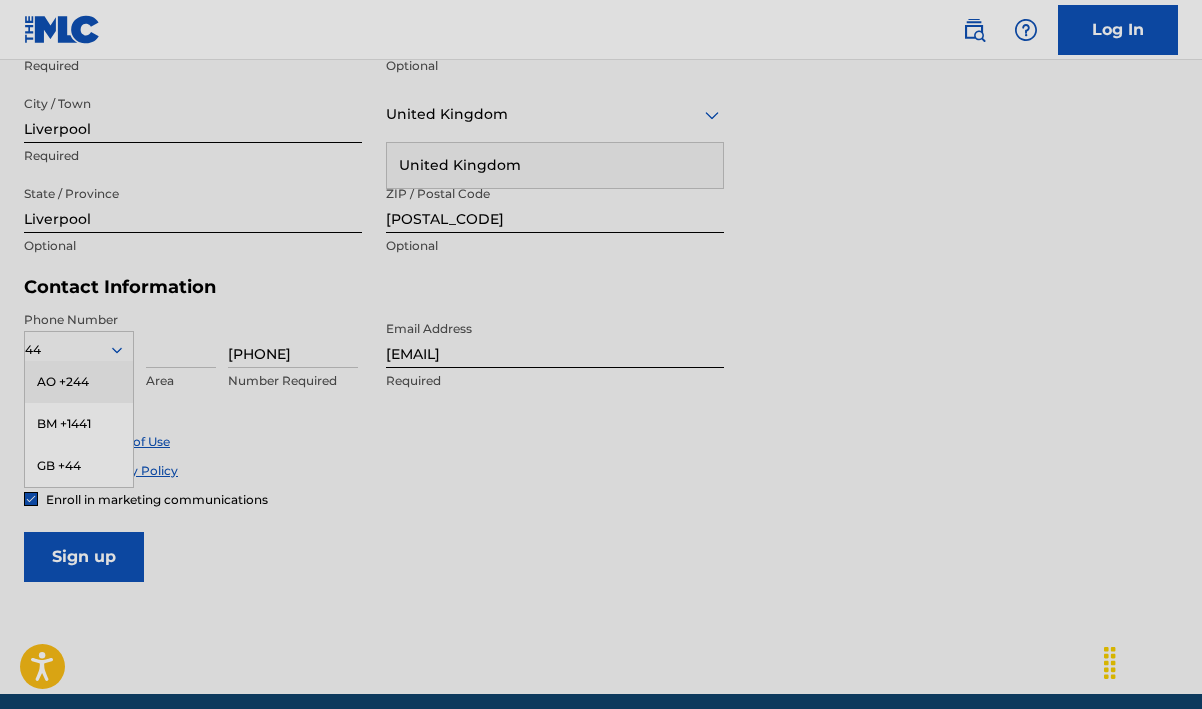 type 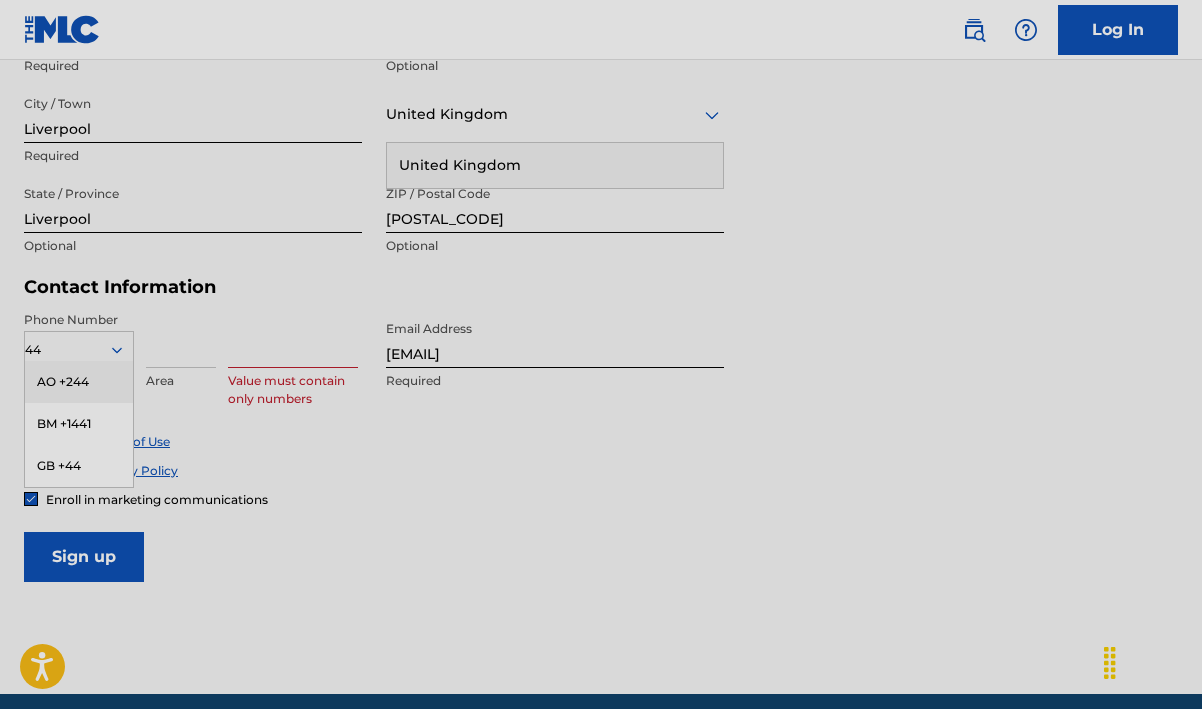 type on "7" 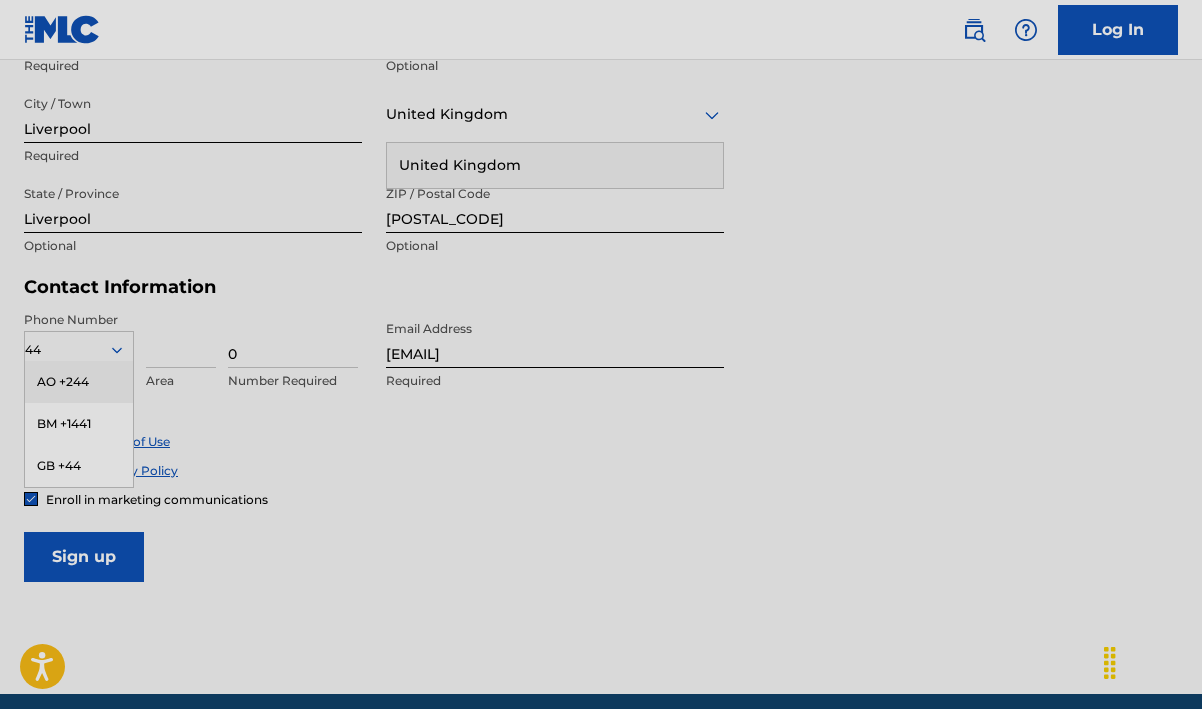 type on "[PHONE]" 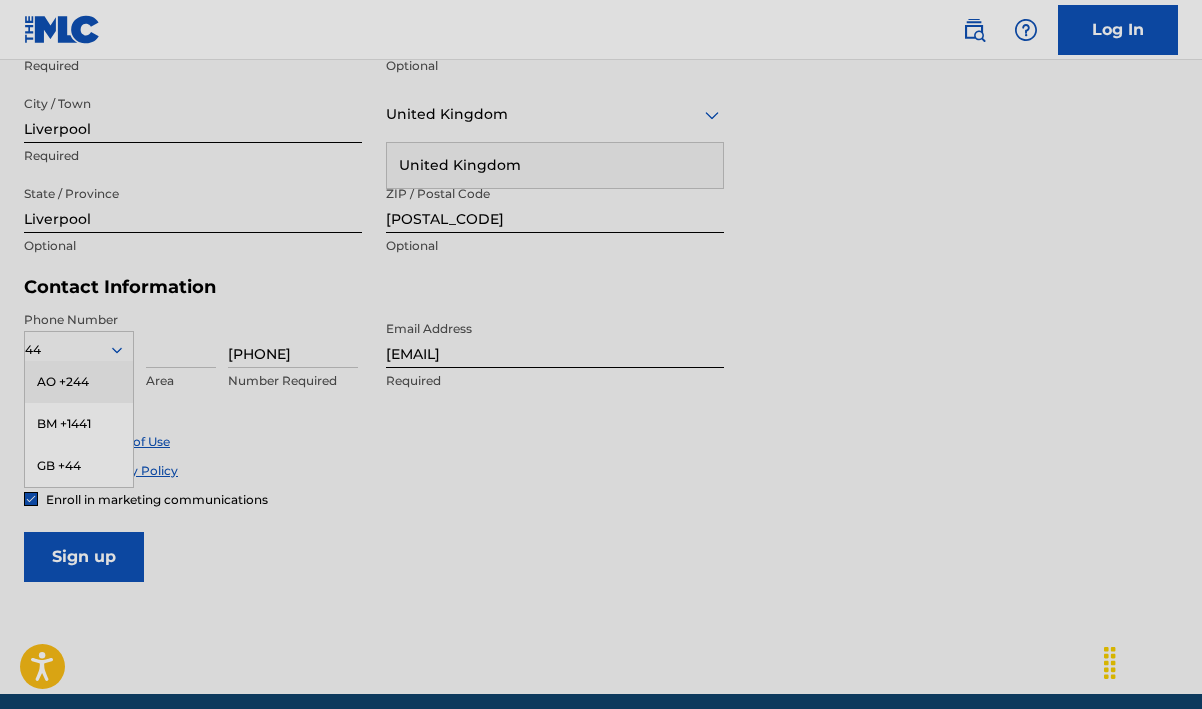 type on "7777" 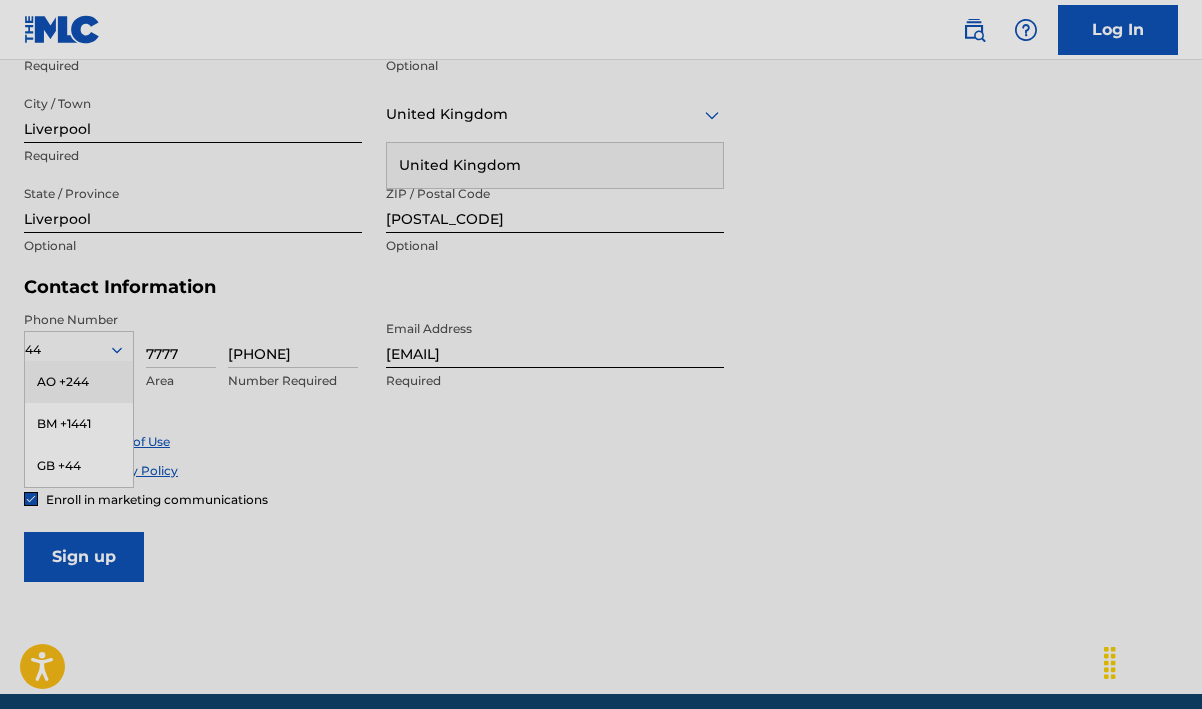 click on "[PHONE]" at bounding box center [293, 339] 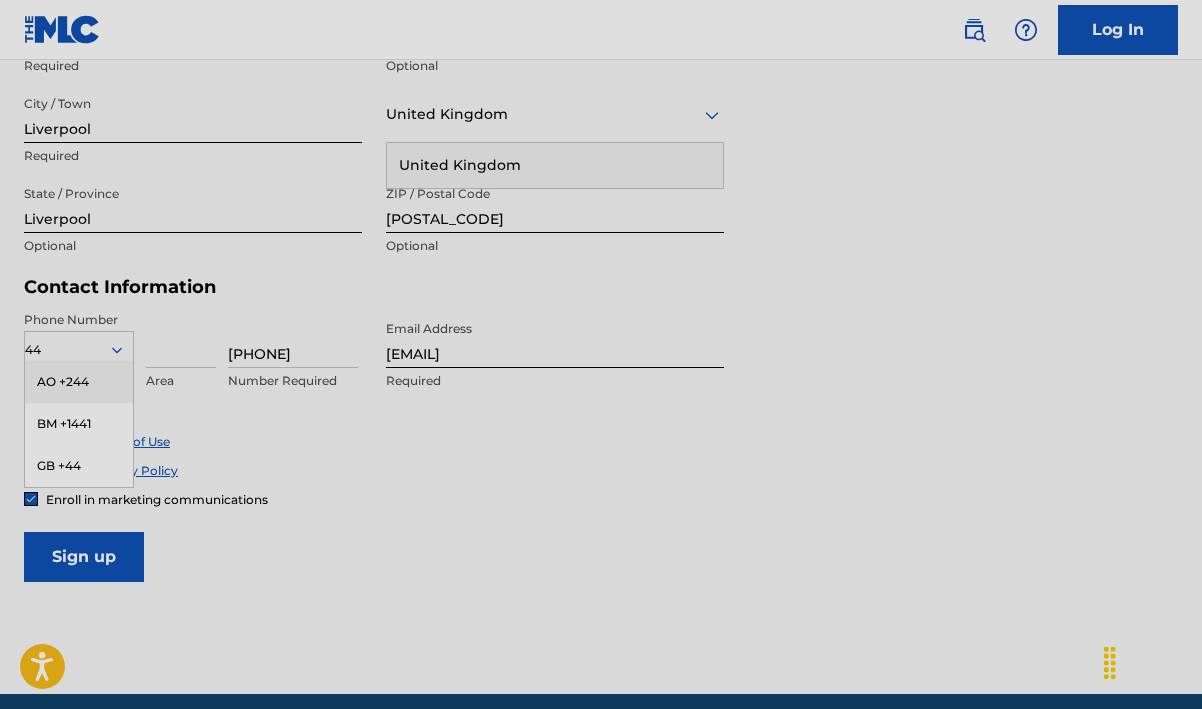 type 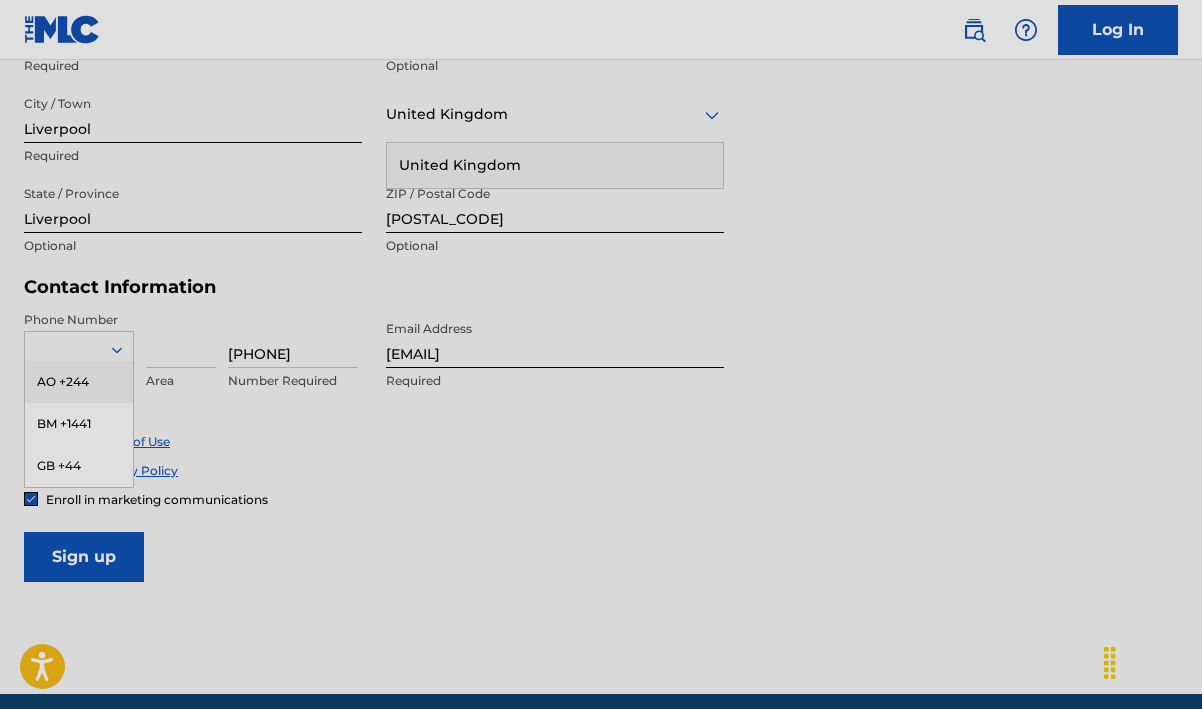 click 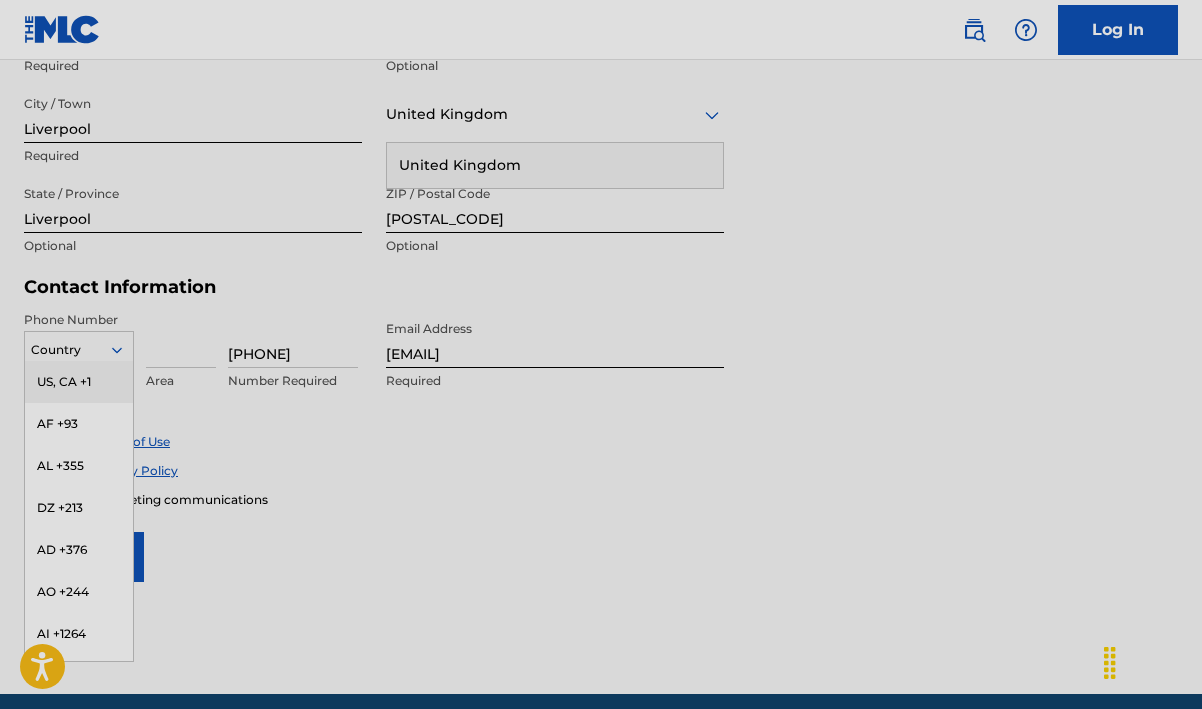 click at bounding box center (79, 350) 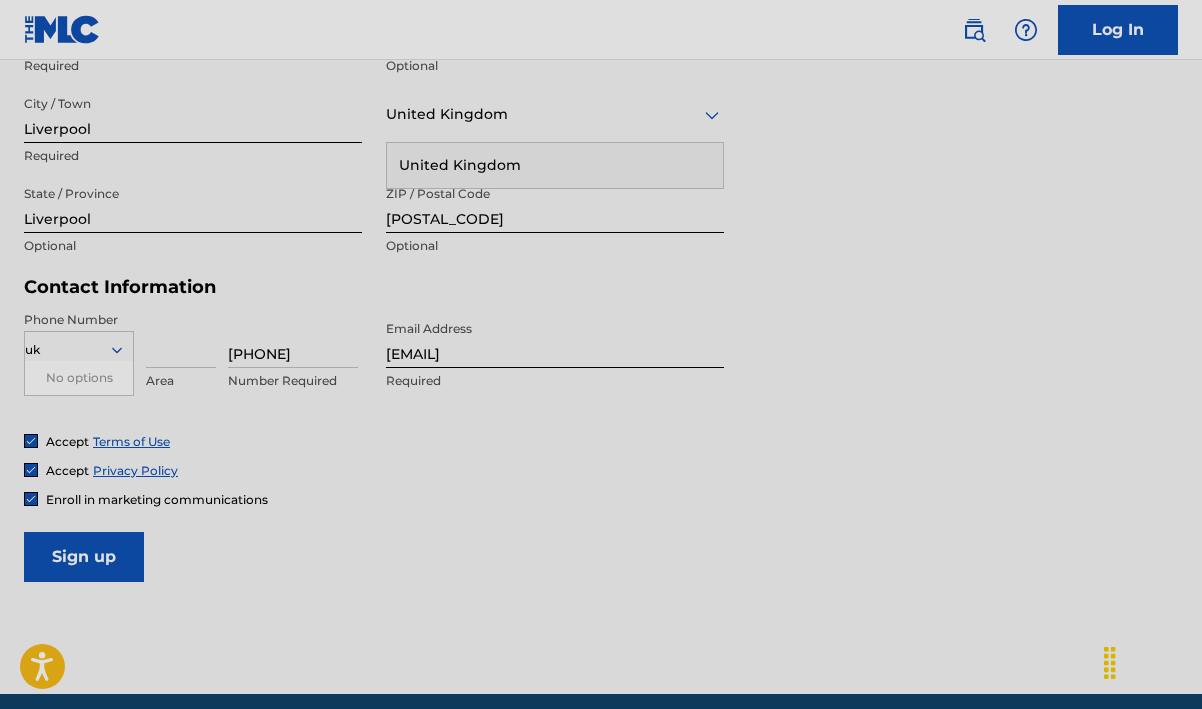 type on "u" 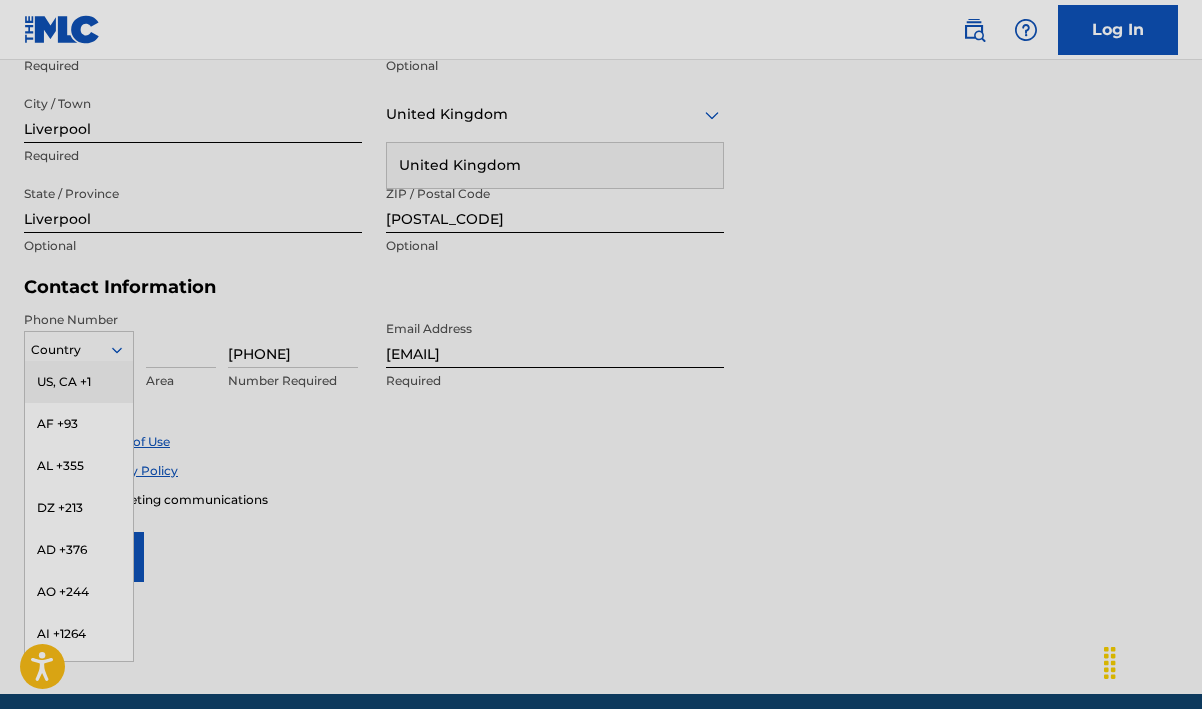type on "u" 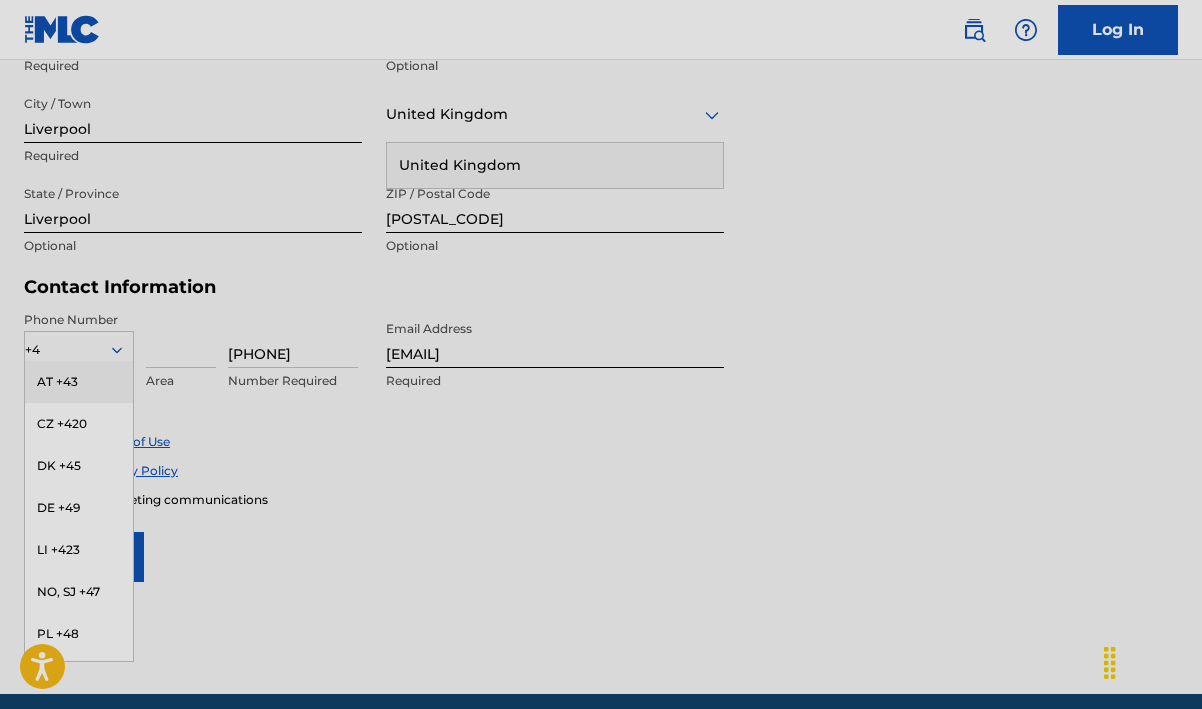 type on "+44" 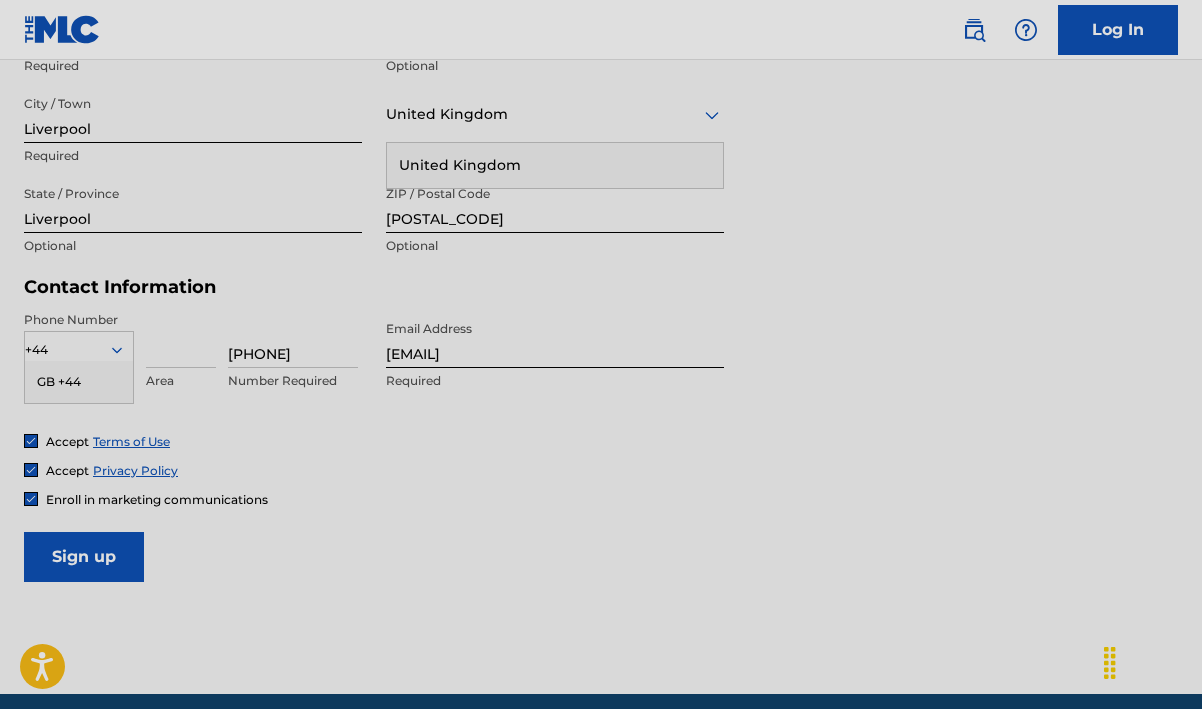 click on "GB +44" at bounding box center [79, 382] 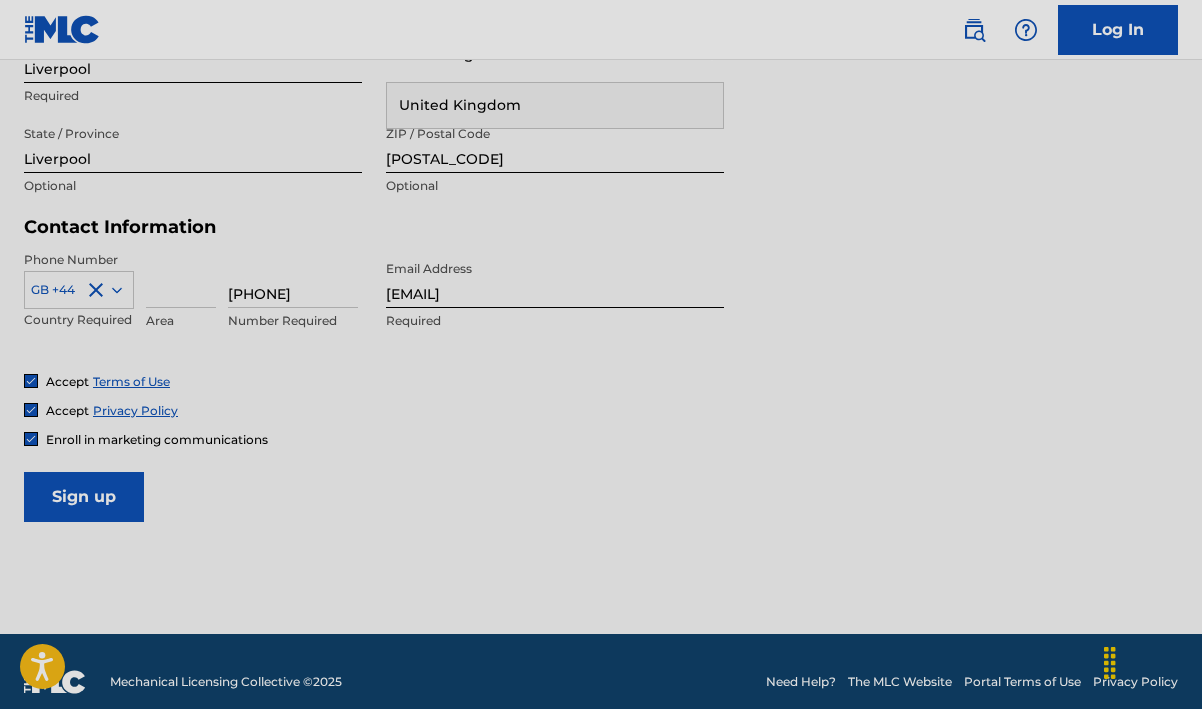 scroll, scrollTop: 832, scrollLeft: 0, axis: vertical 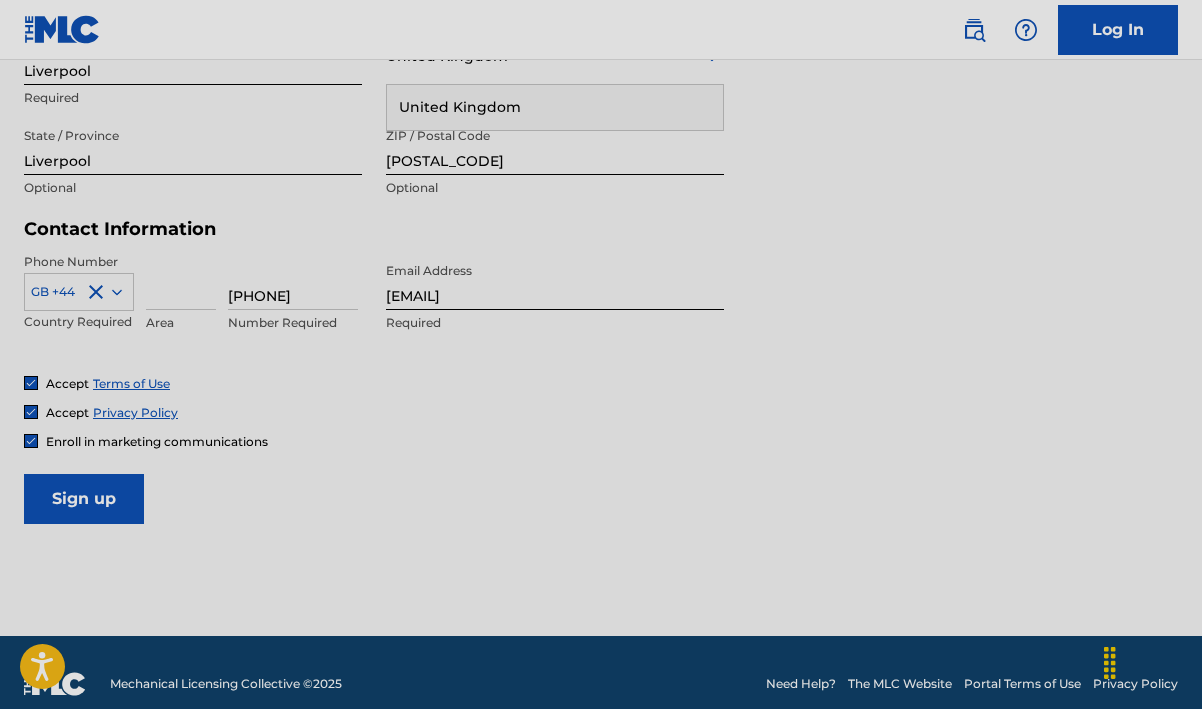 click at bounding box center (31, 441) 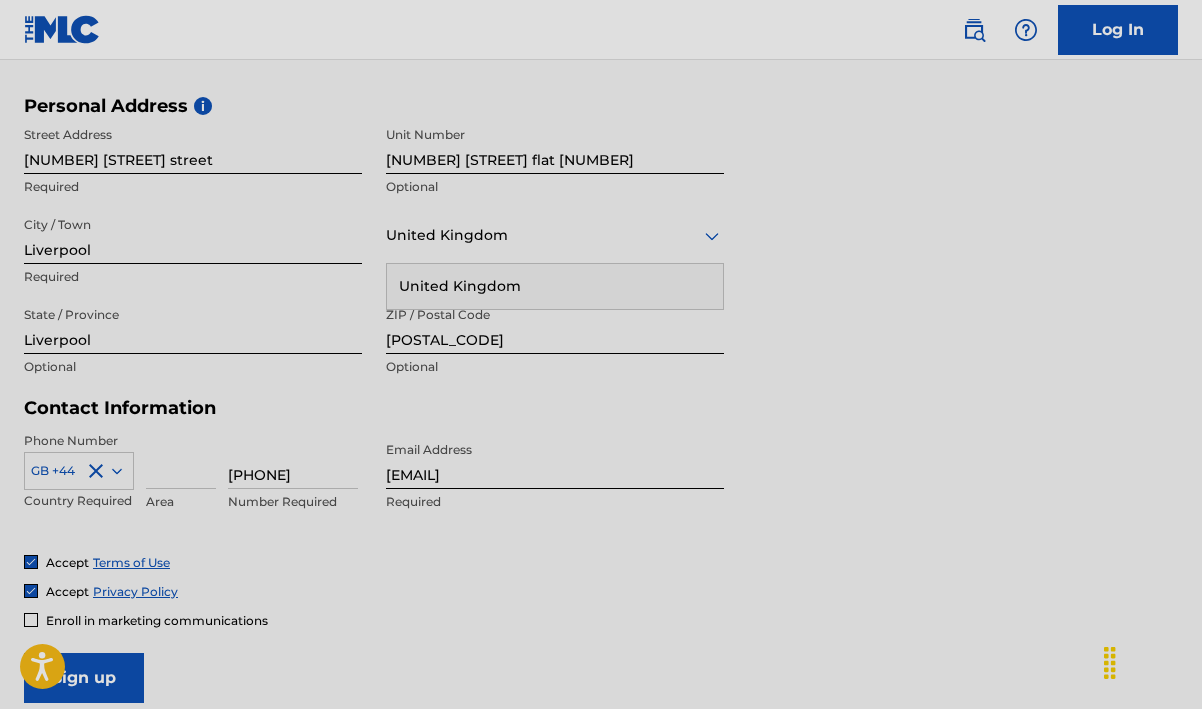 scroll, scrollTop: 648, scrollLeft: 0, axis: vertical 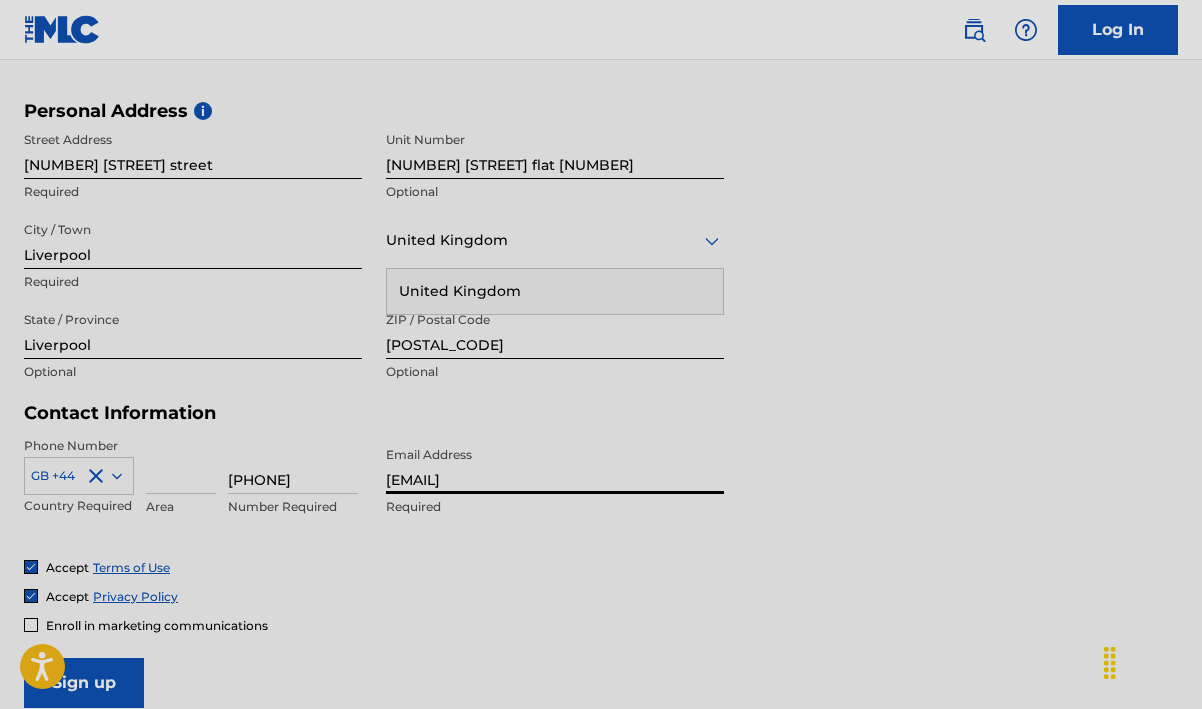 drag, startPoint x: 643, startPoint y: 493, endPoint x: 378, endPoint y: 472, distance: 265.83078 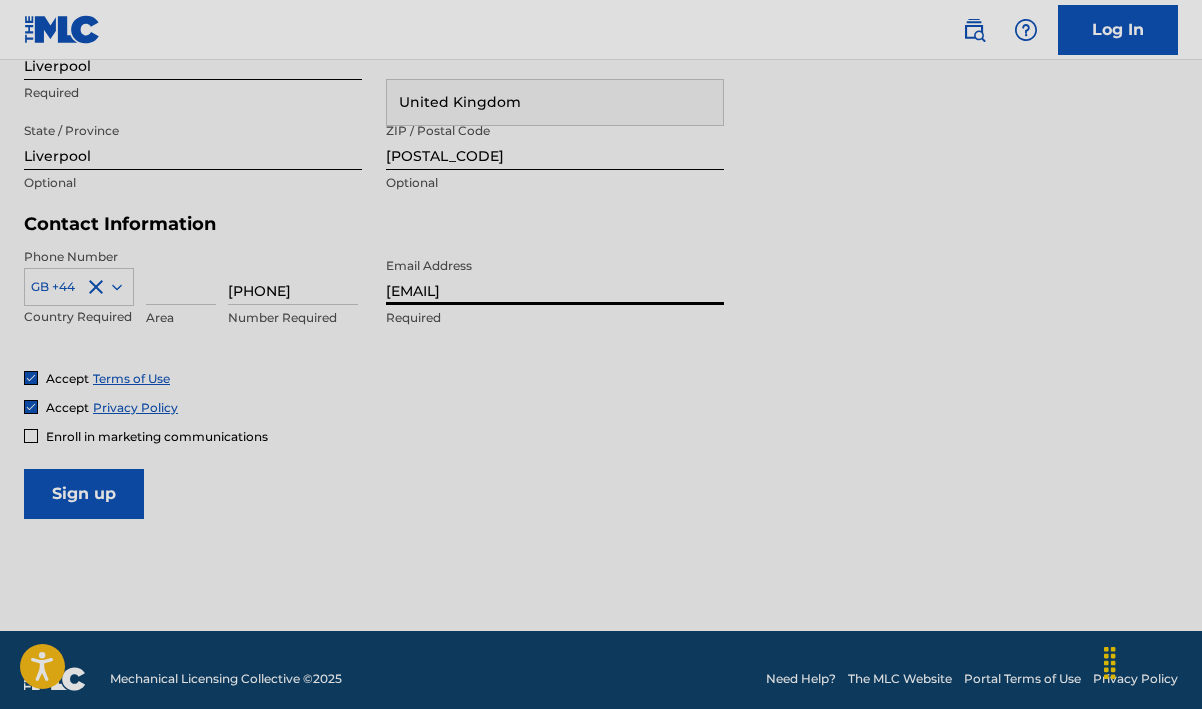 scroll, scrollTop: 855, scrollLeft: 0, axis: vertical 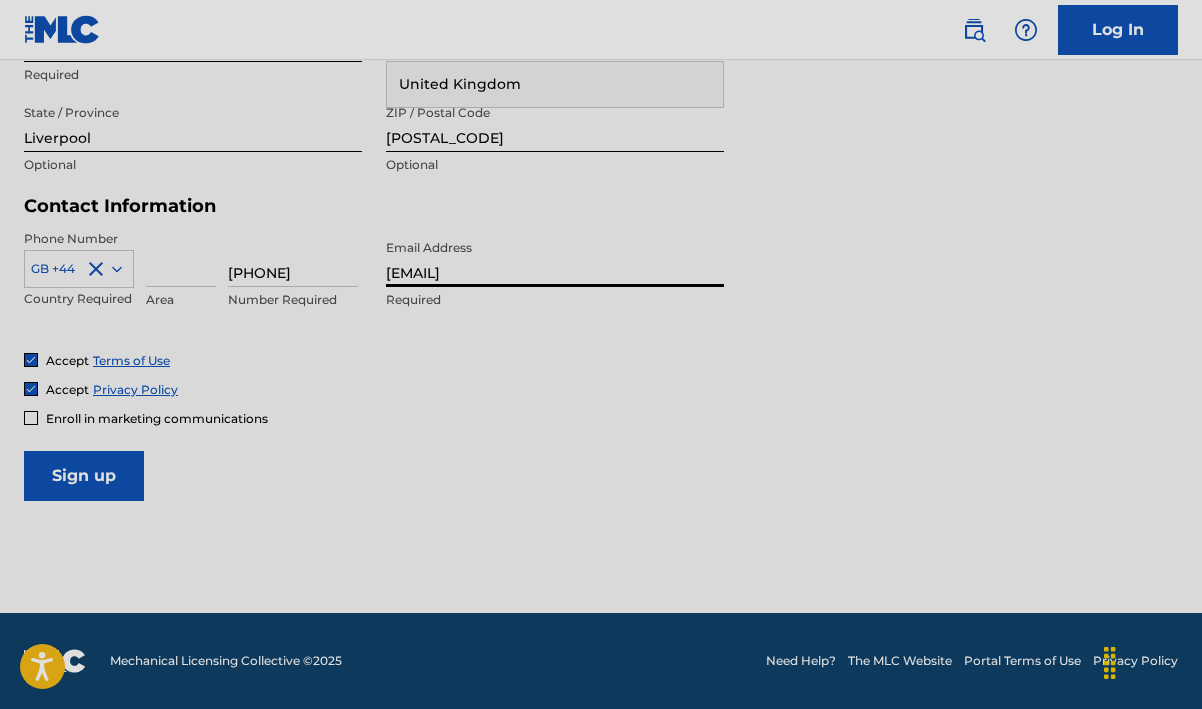 type on "[EMAIL]" 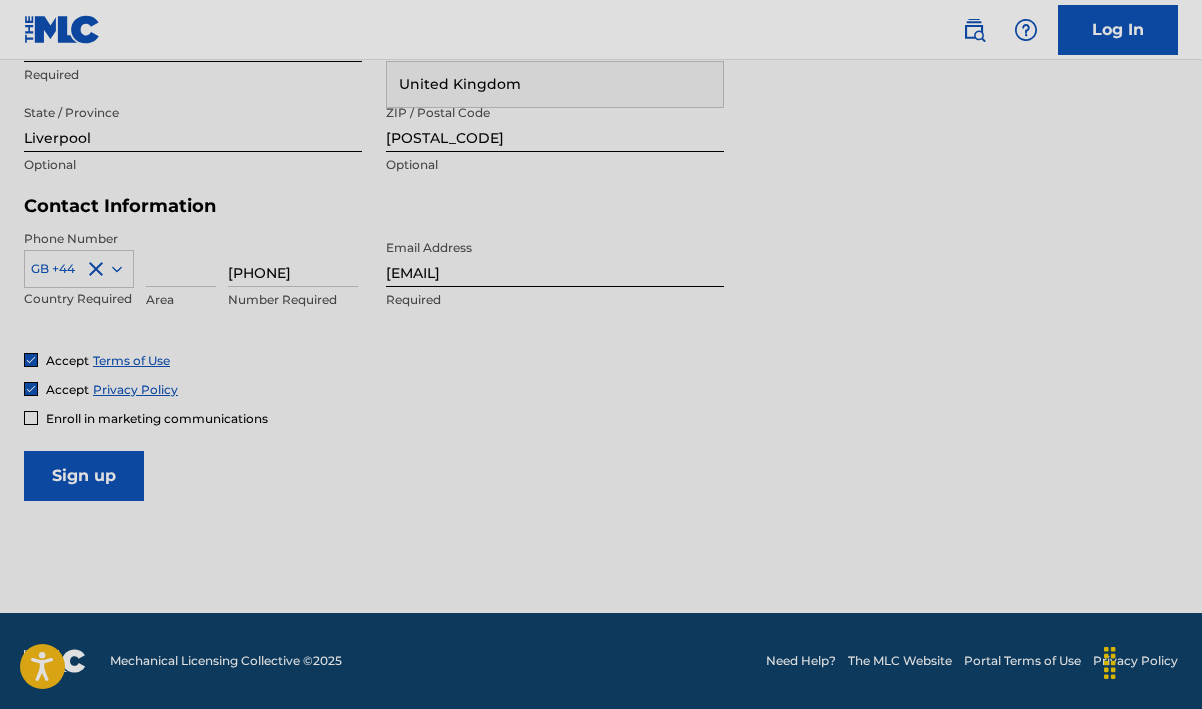 scroll, scrollTop: 444, scrollLeft: 0, axis: vertical 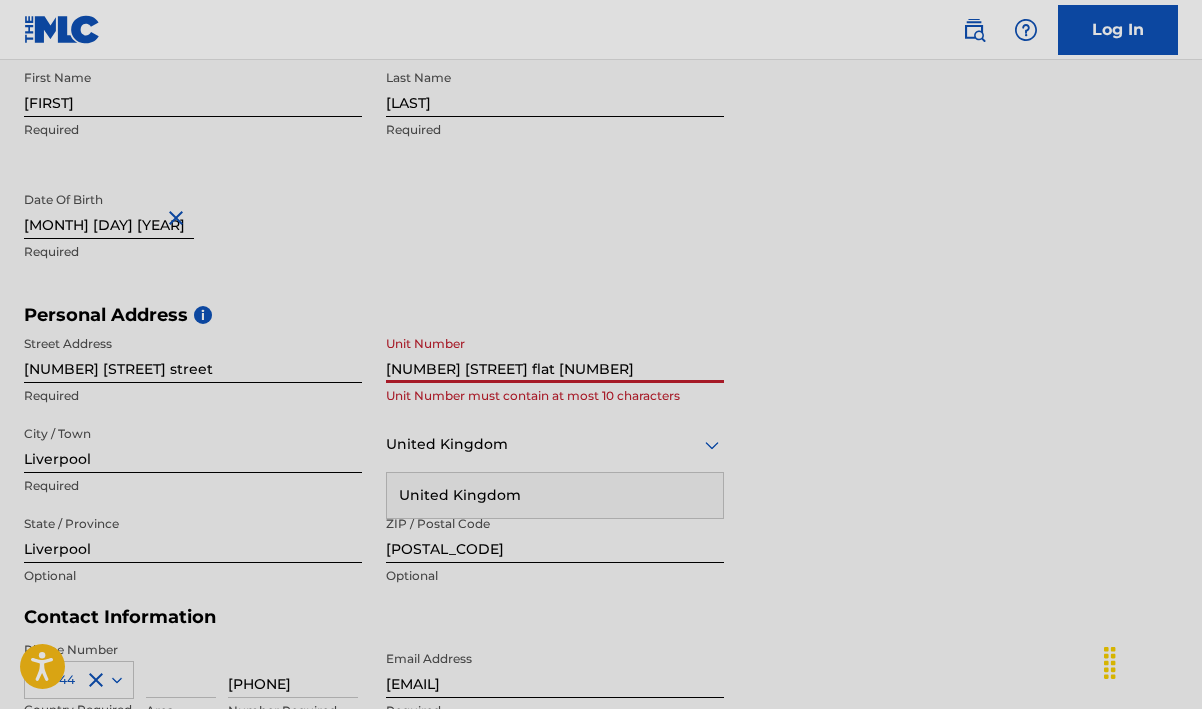 drag, startPoint x: 547, startPoint y: 369, endPoint x: 599, endPoint y: 369, distance: 52 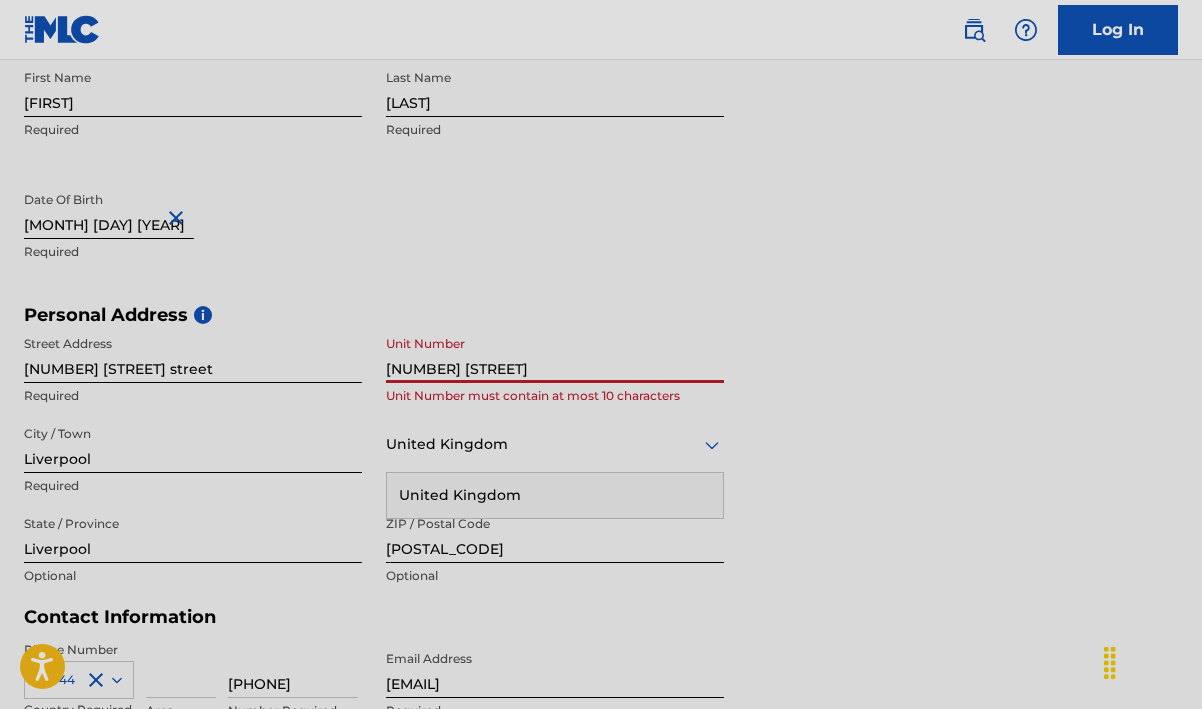 type on "[NUMBER] [STREET]" 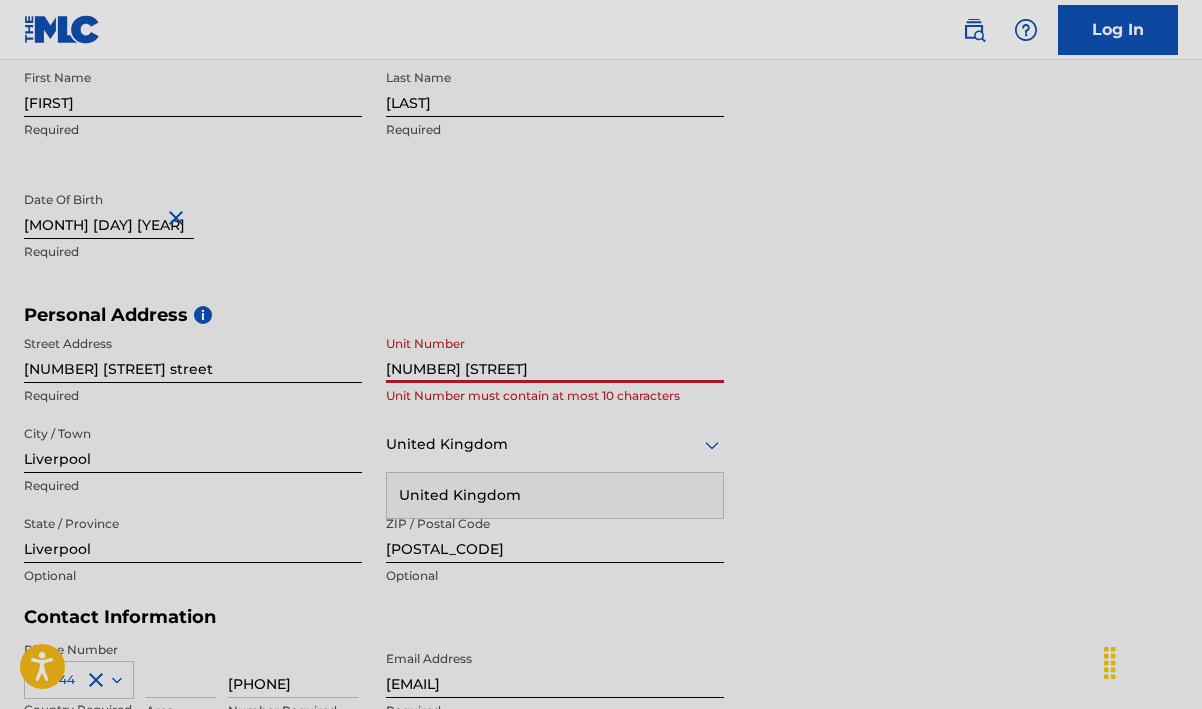 drag, startPoint x: 574, startPoint y: 365, endPoint x: 377, endPoint y: 366, distance: 197.00253 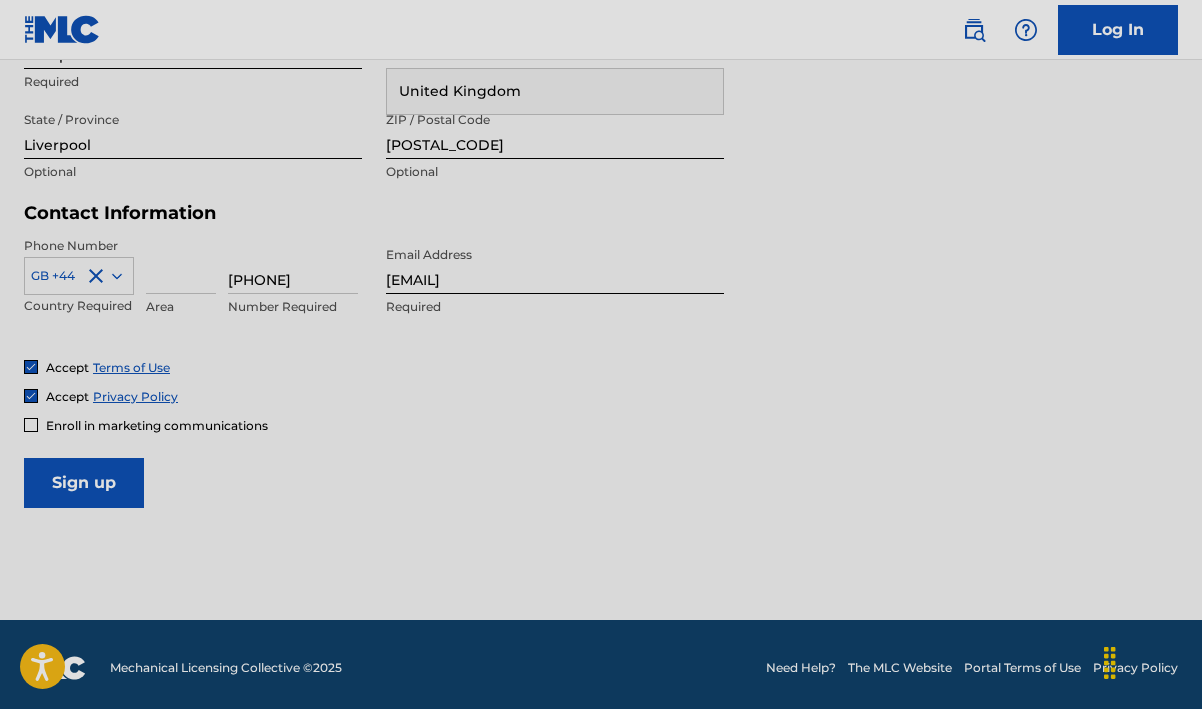 scroll, scrollTop: 855, scrollLeft: 0, axis: vertical 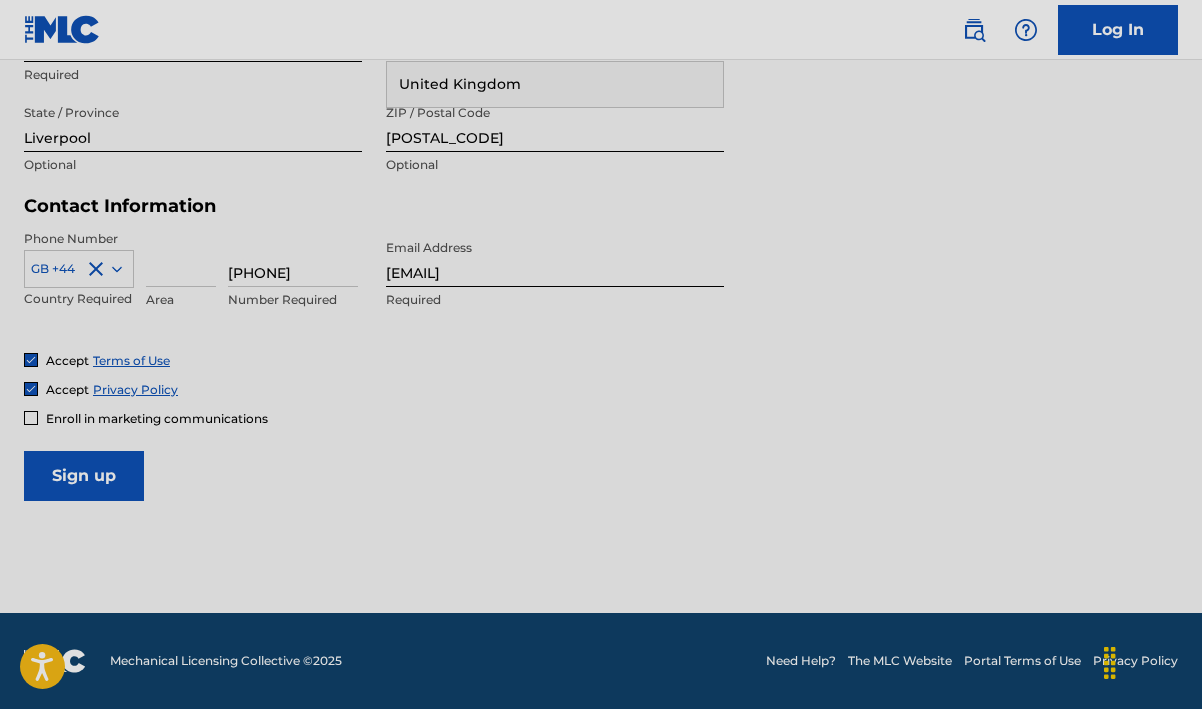 type on "33" 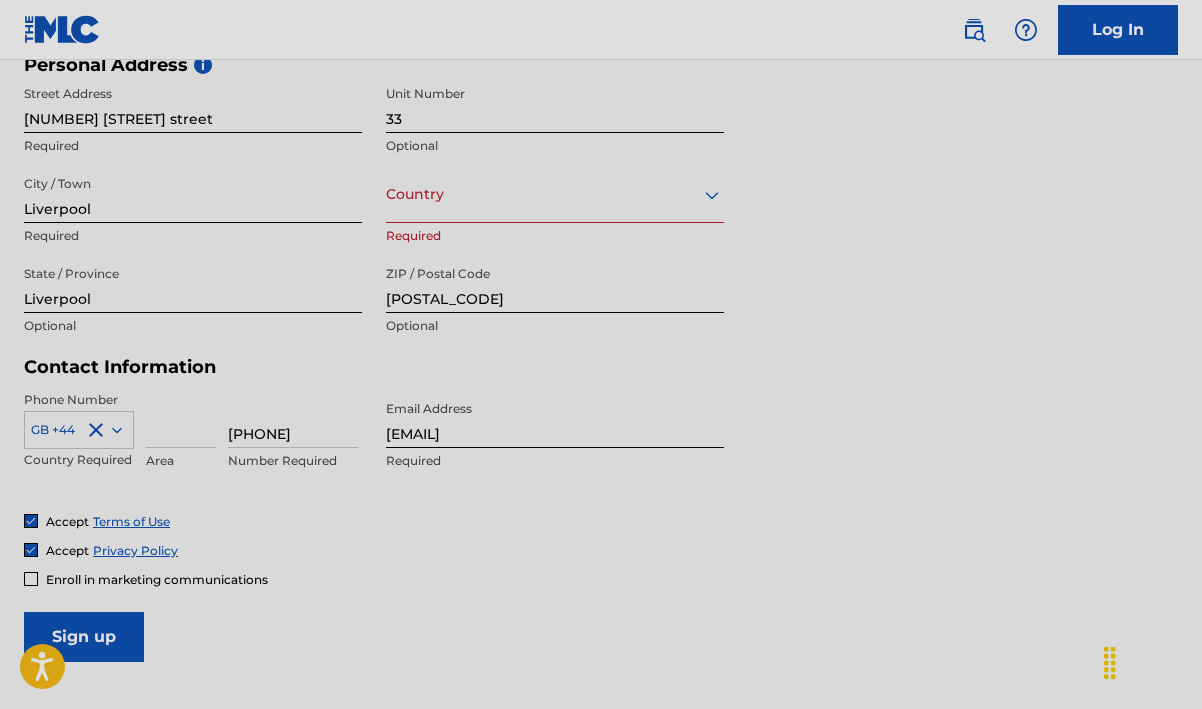 scroll, scrollTop: 645, scrollLeft: 0, axis: vertical 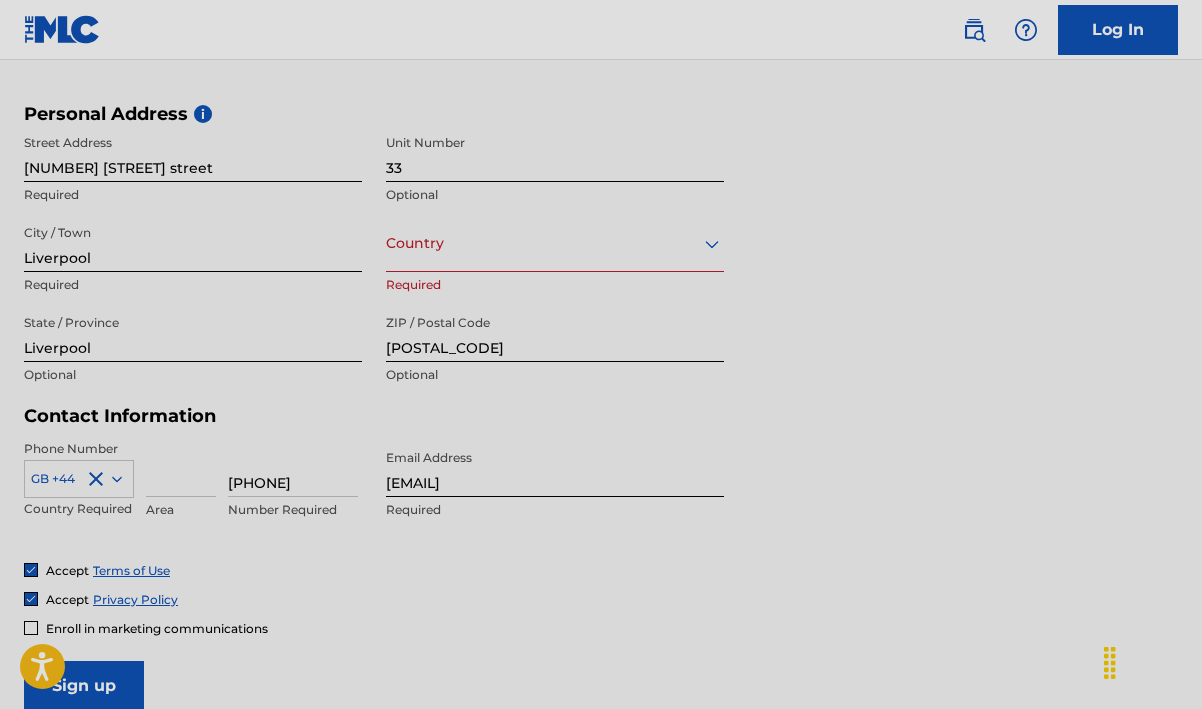 click at bounding box center [555, 243] 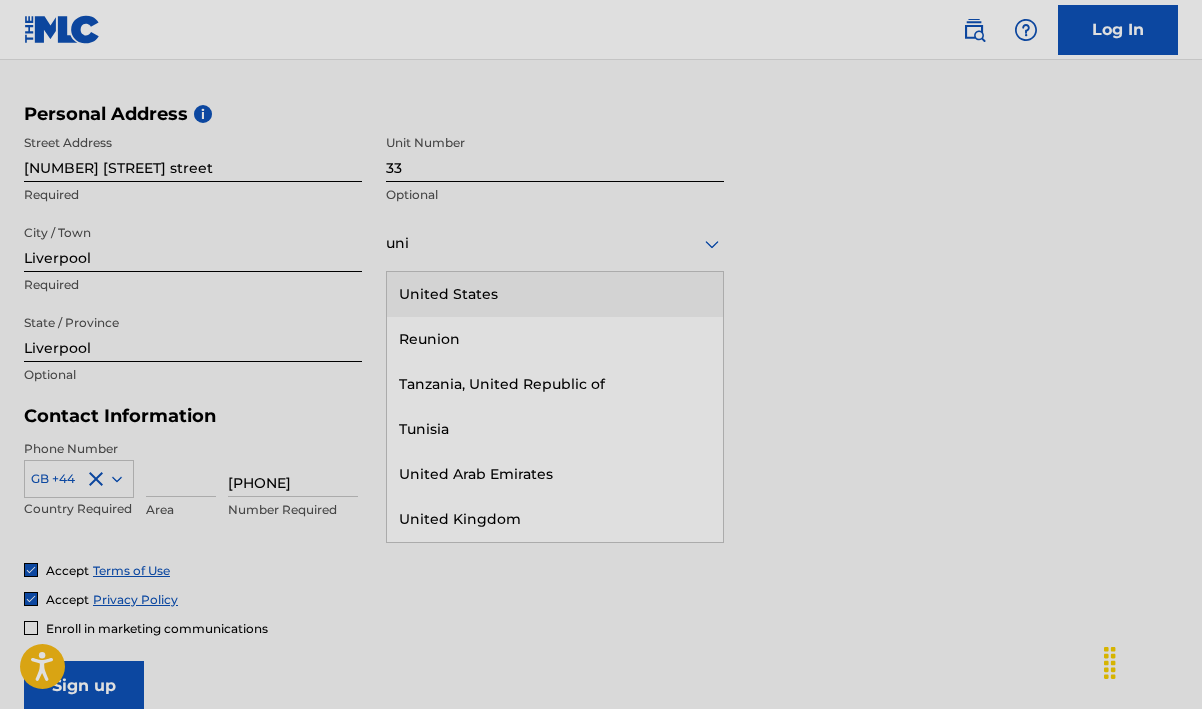 type on "unit" 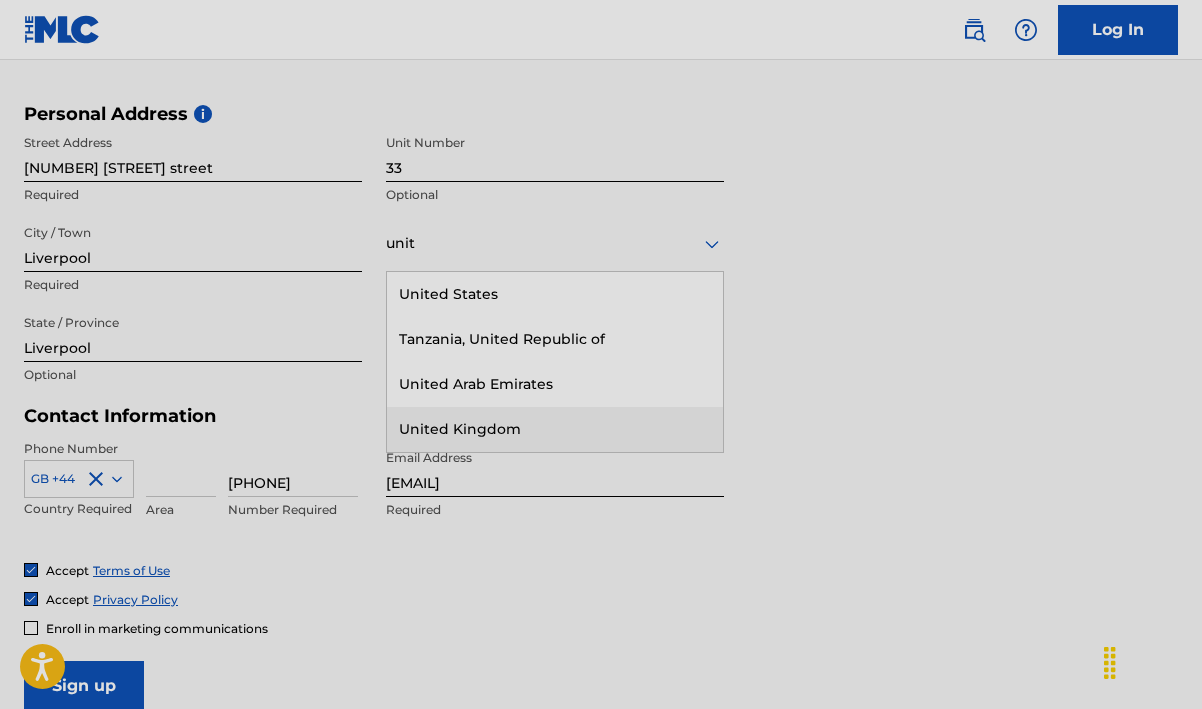 click on "United Kingdom" at bounding box center [555, 429] 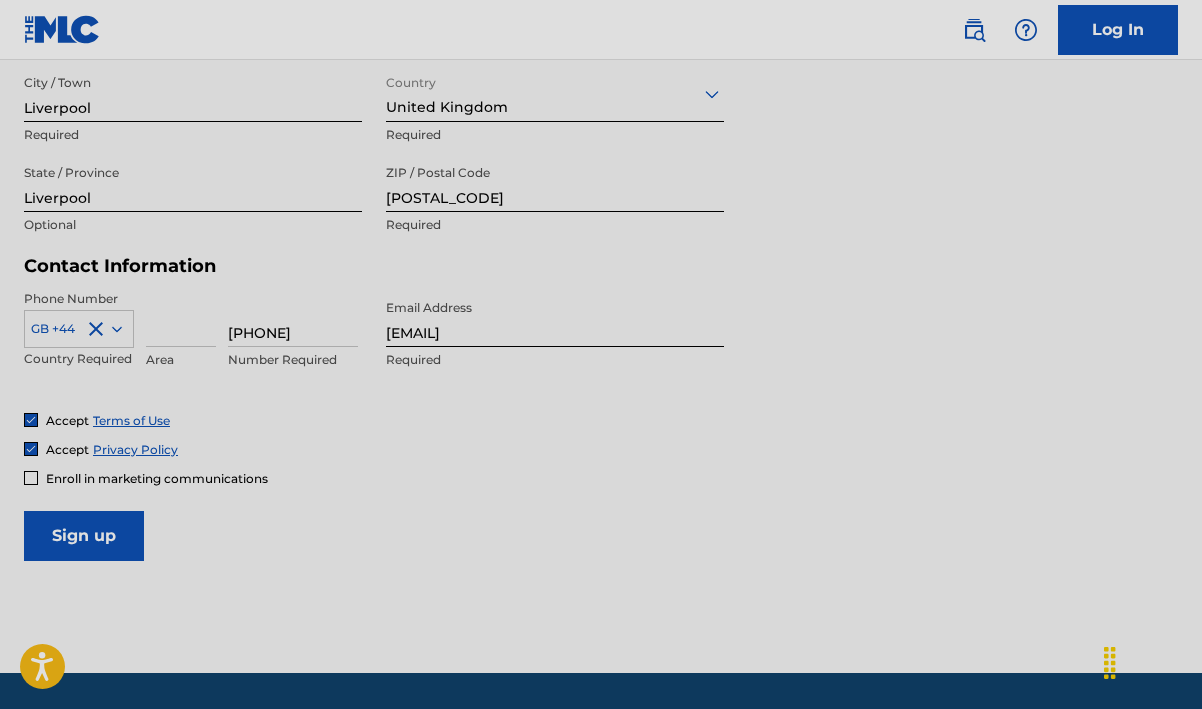 scroll, scrollTop: 804, scrollLeft: 0, axis: vertical 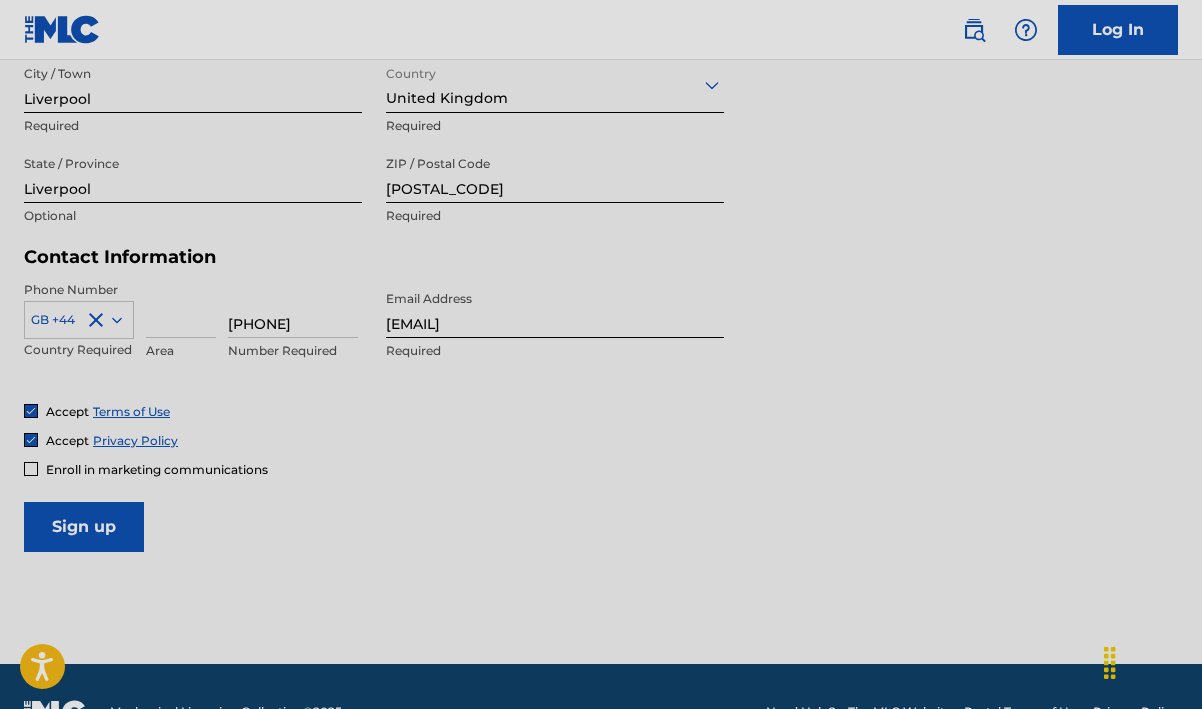 click on "Sign up" at bounding box center [84, 527] 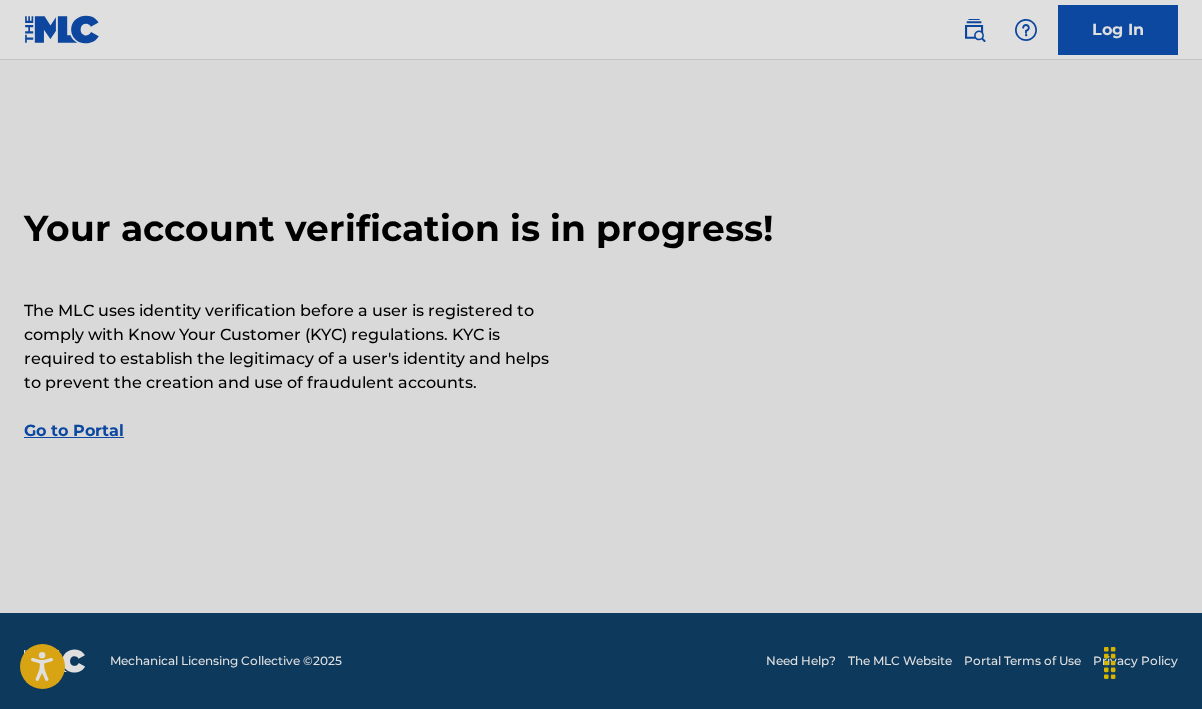 scroll, scrollTop: 0, scrollLeft: 0, axis: both 